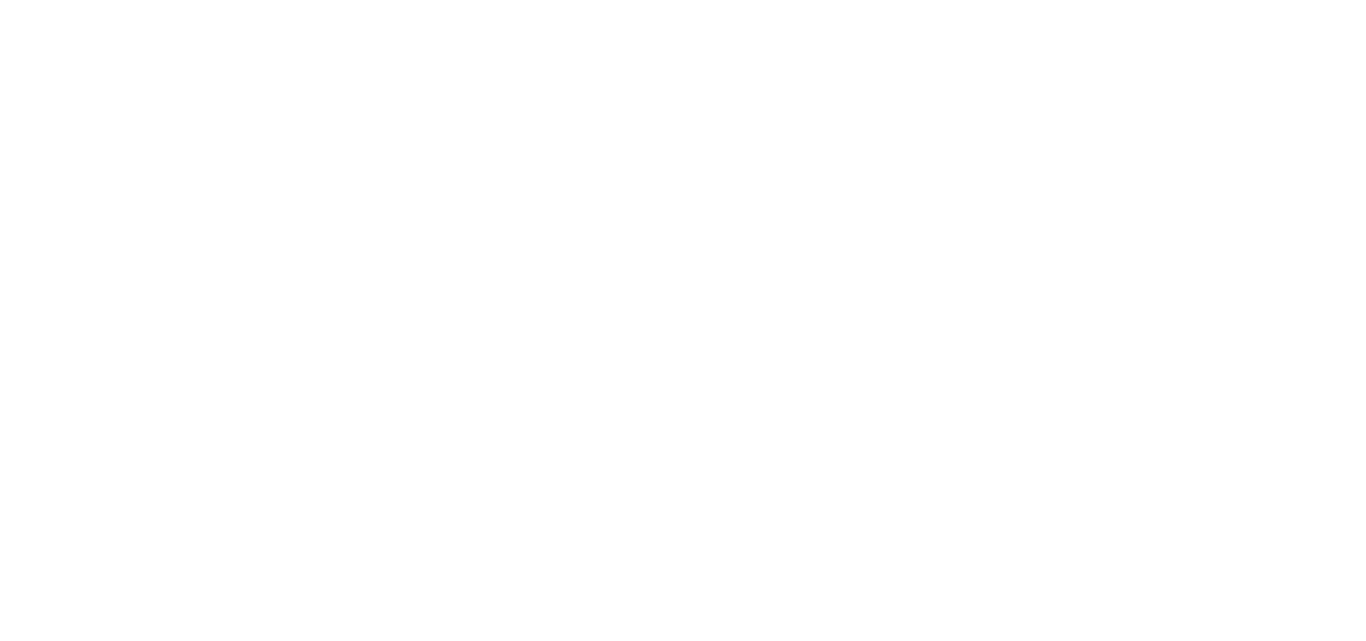scroll, scrollTop: 0, scrollLeft: 0, axis: both 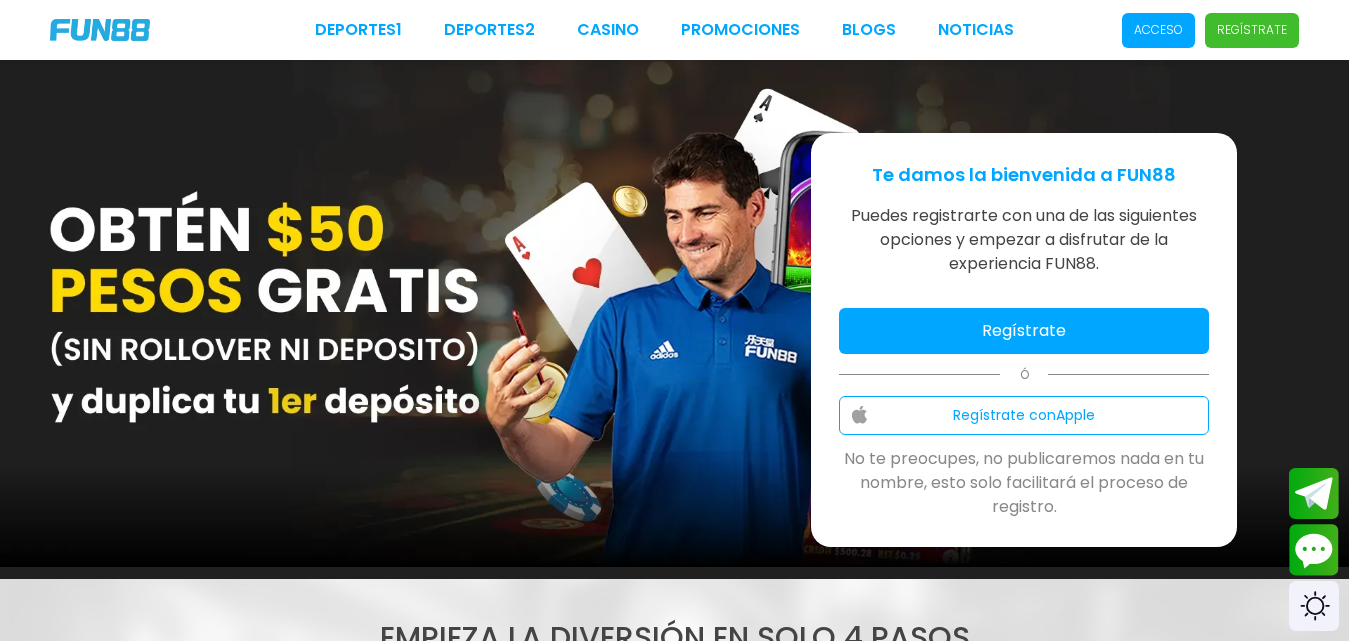 click on "Acceso" at bounding box center (1158, 30) 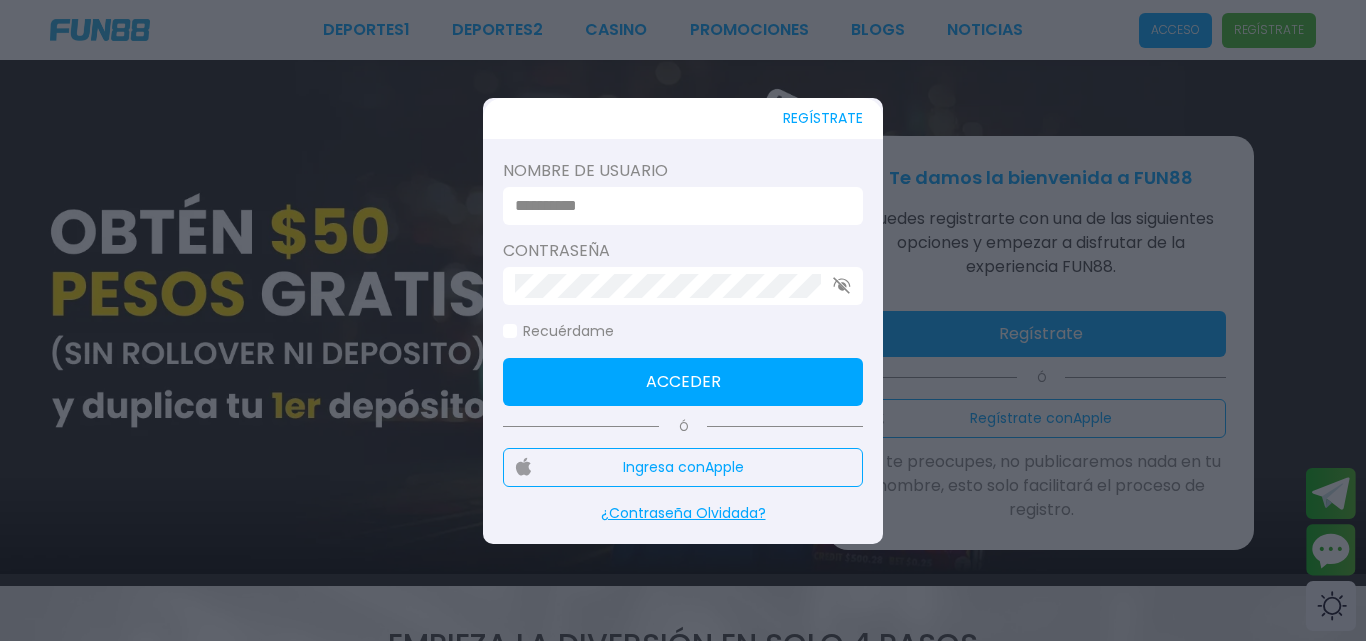 click at bounding box center [677, 206] 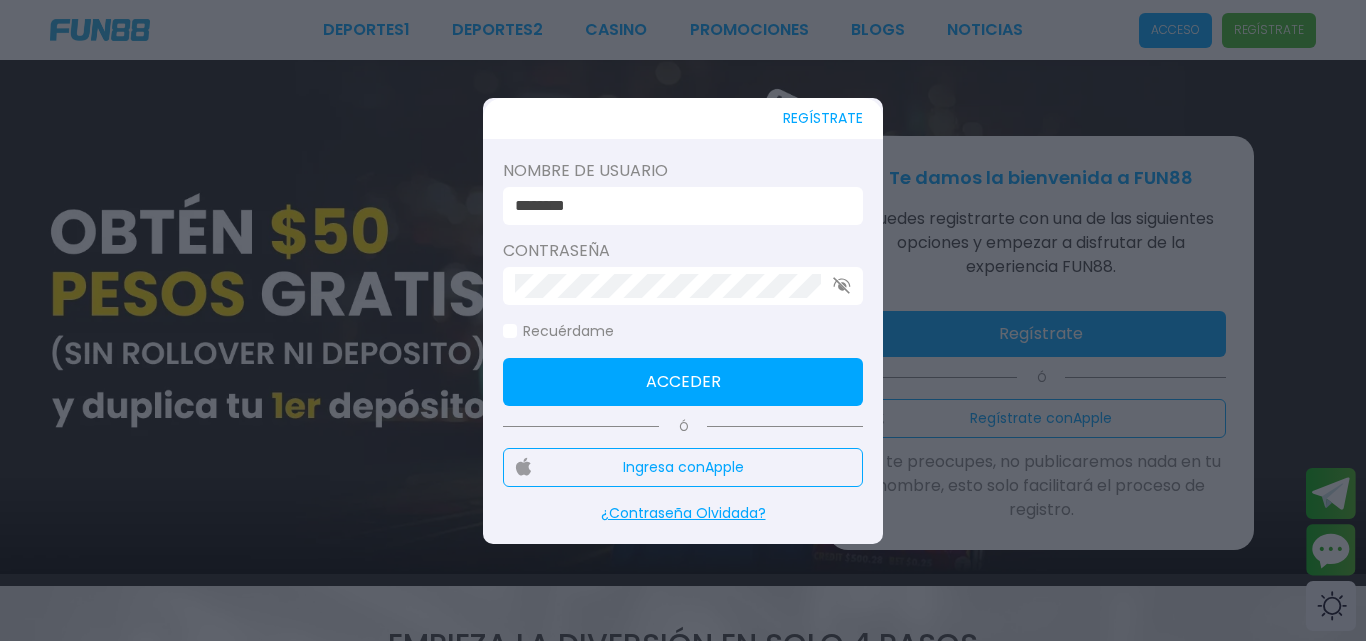 type on "********" 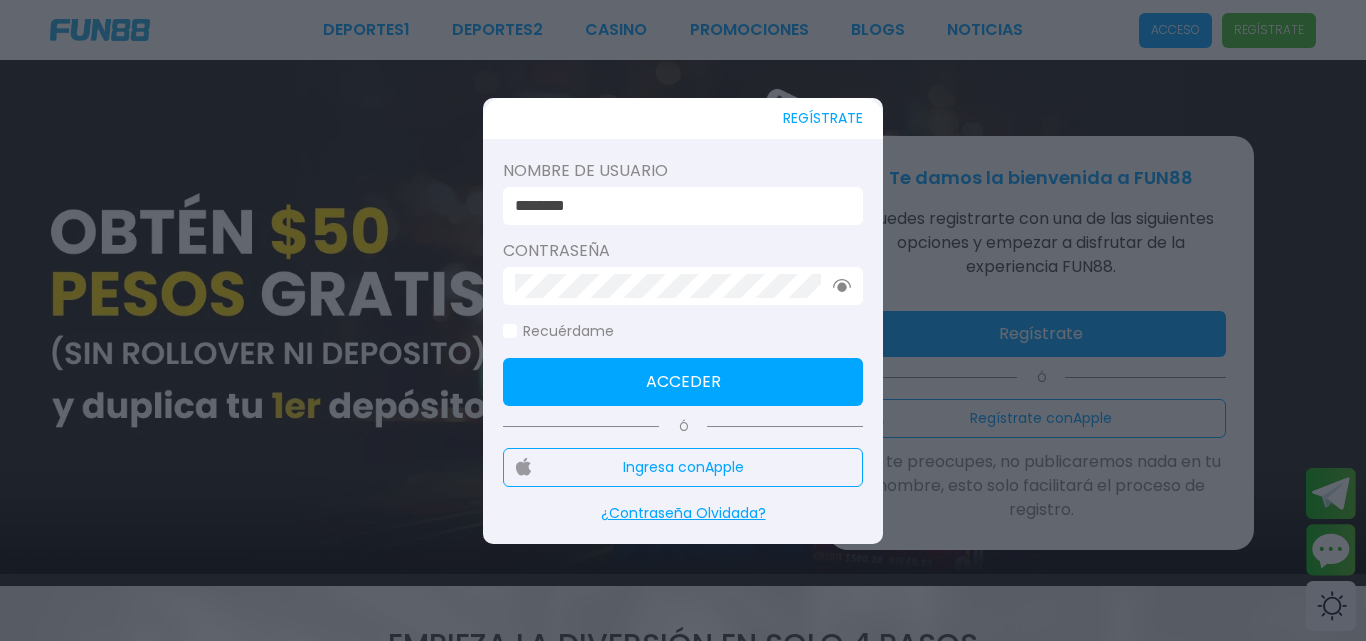 click on "Acceder" at bounding box center (683, 382) 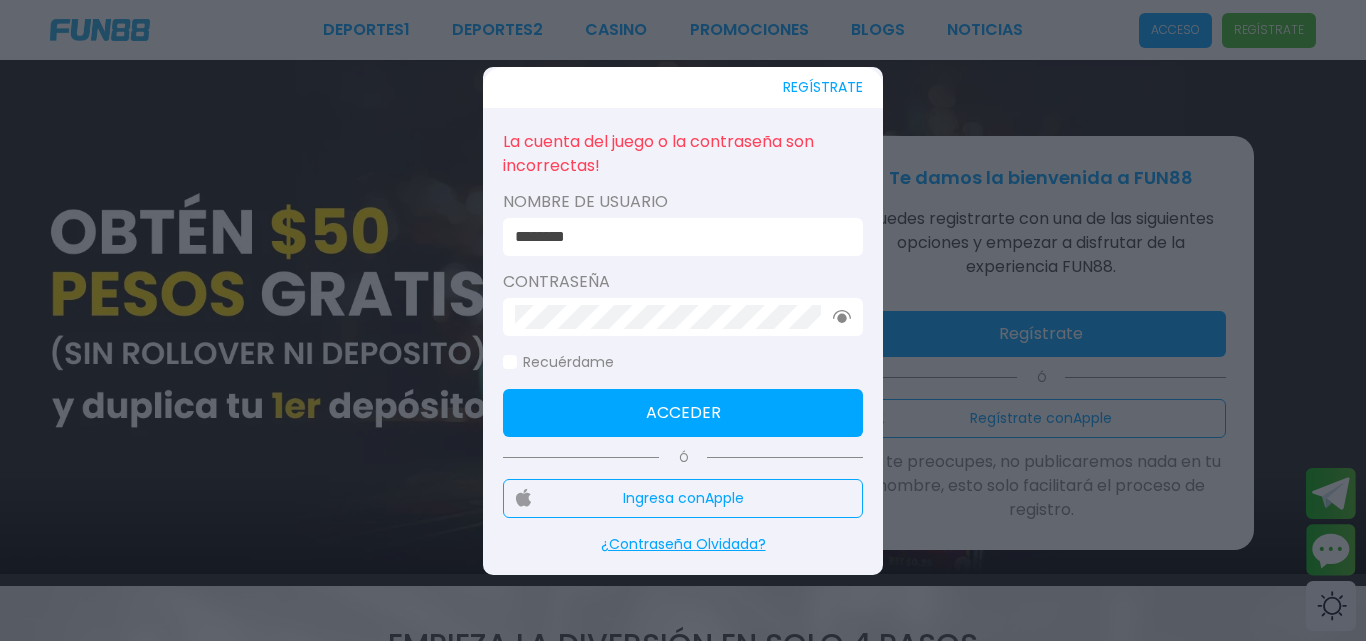 click on "REGÍSTRATE La cuenta del juego o la contraseña son incorrectas! Nombre de usuario ******** Contraseña Recuérdame Acceder Ó Ingresa con  Apple ¿Contraseña Olvidada?" at bounding box center (683, 321) 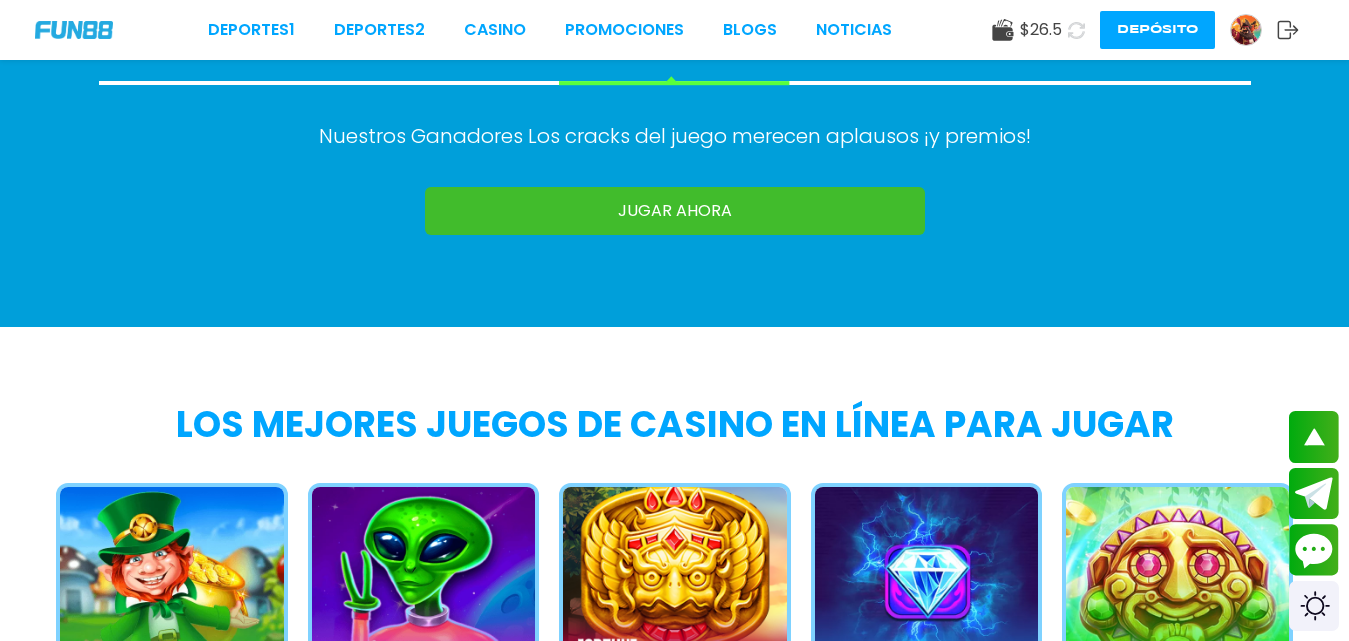 scroll, scrollTop: 1900, scrollLeft: 0, axis: vertical 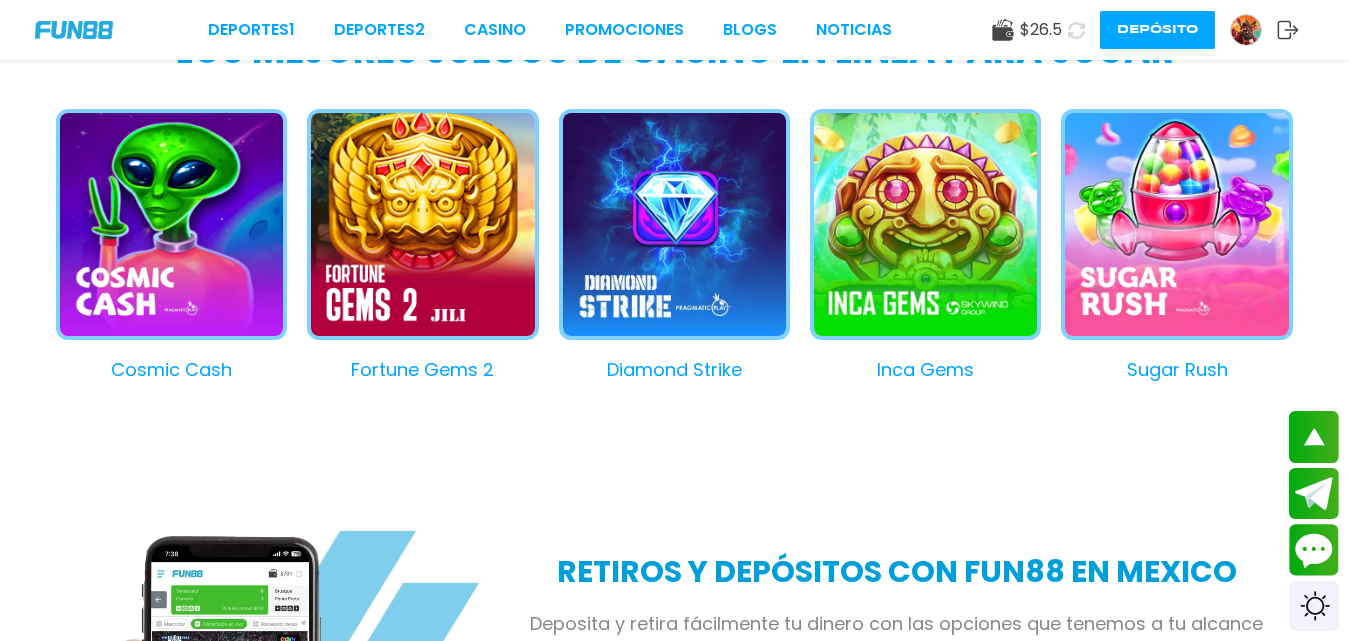 click on "Cosmic Cash" at bounding box center (161, 246) 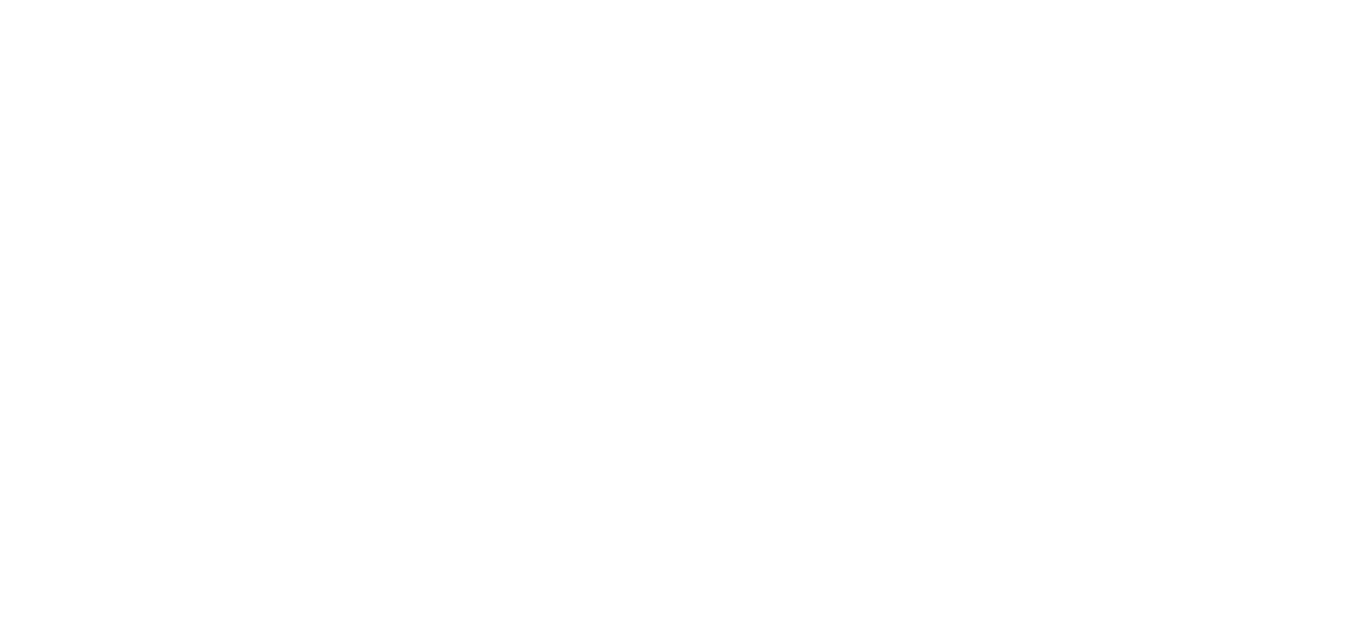 scroll, scrollTop: 0, scrollLeft: 0, axis: both 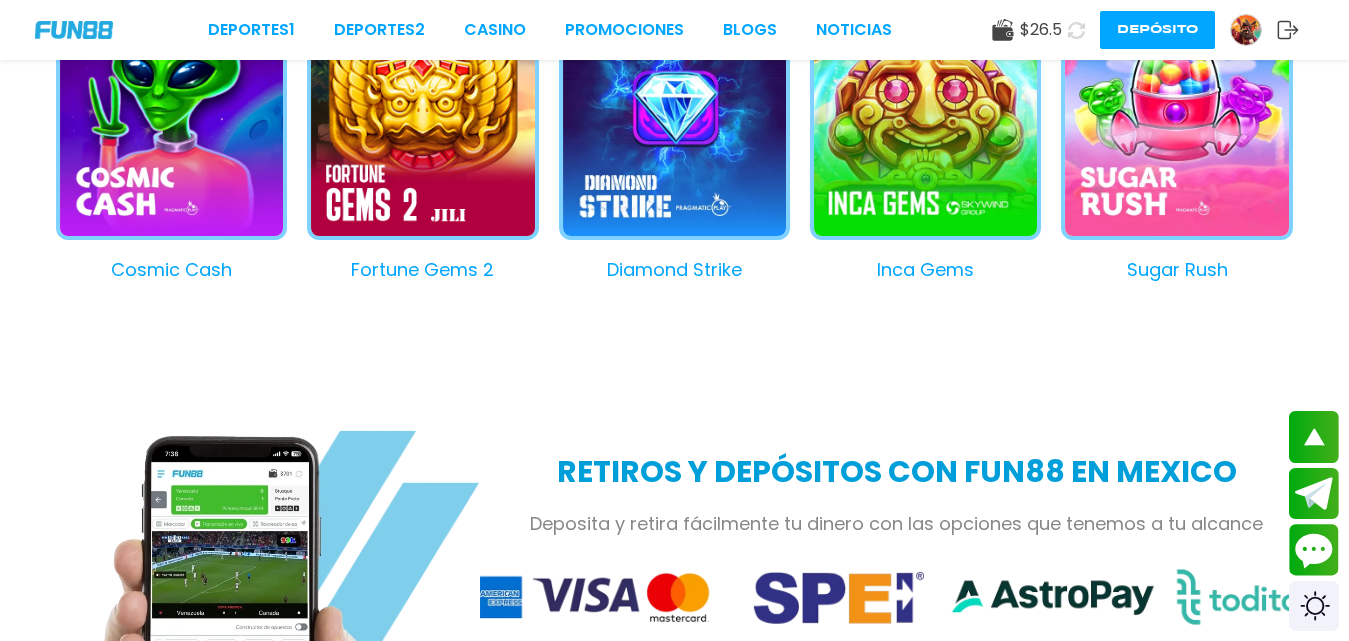 click on "Fortune Gems 2" at bounding box center (412, 146) 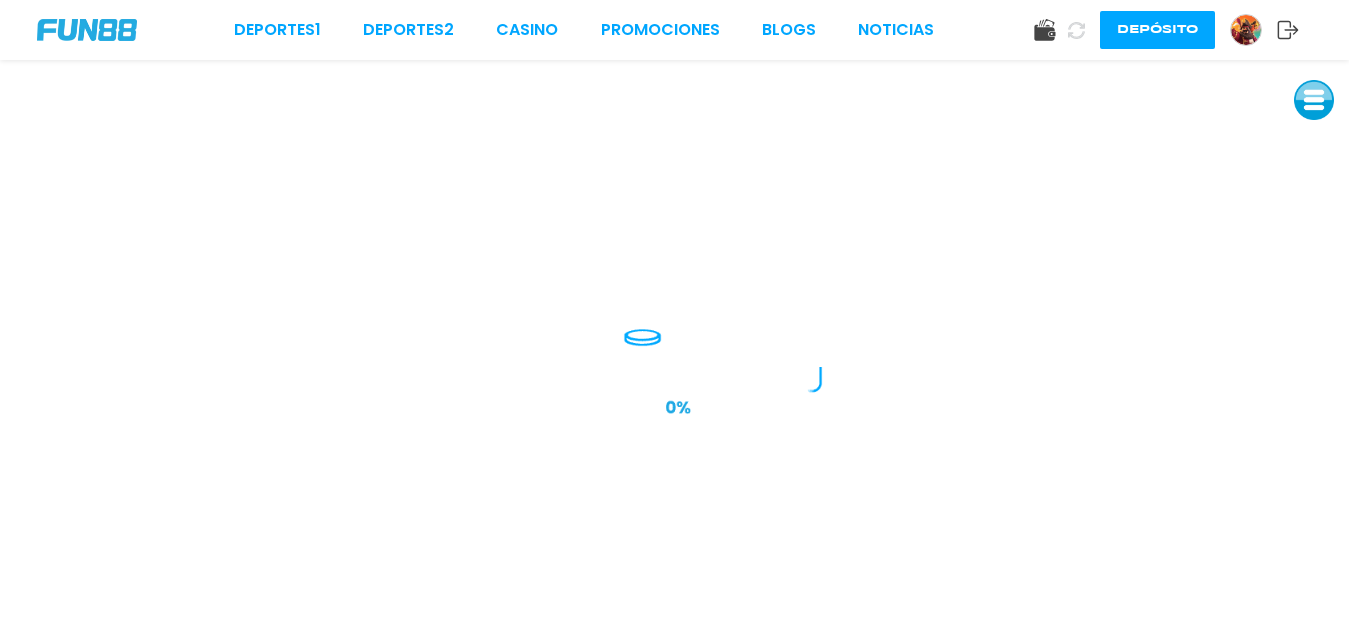 scroll, scrollTop: 0, scrollLeft: 0, axis: both 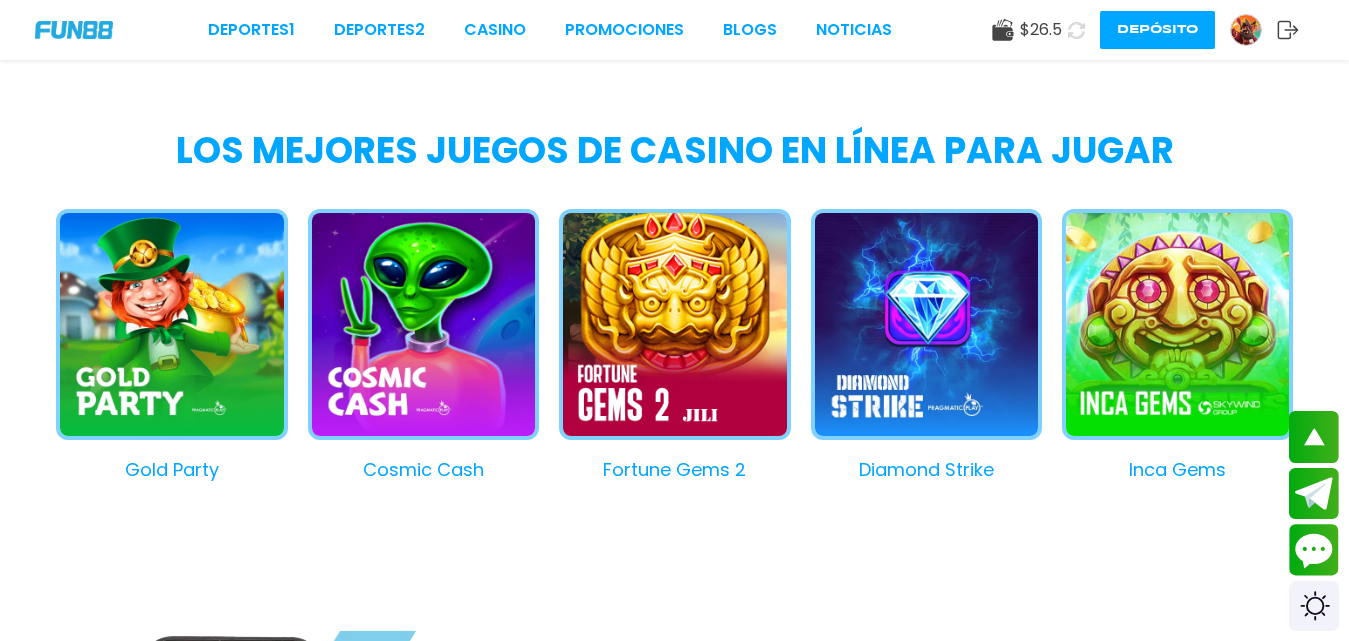 click on "Cosmic Cash" at bounding box center (413, 346) 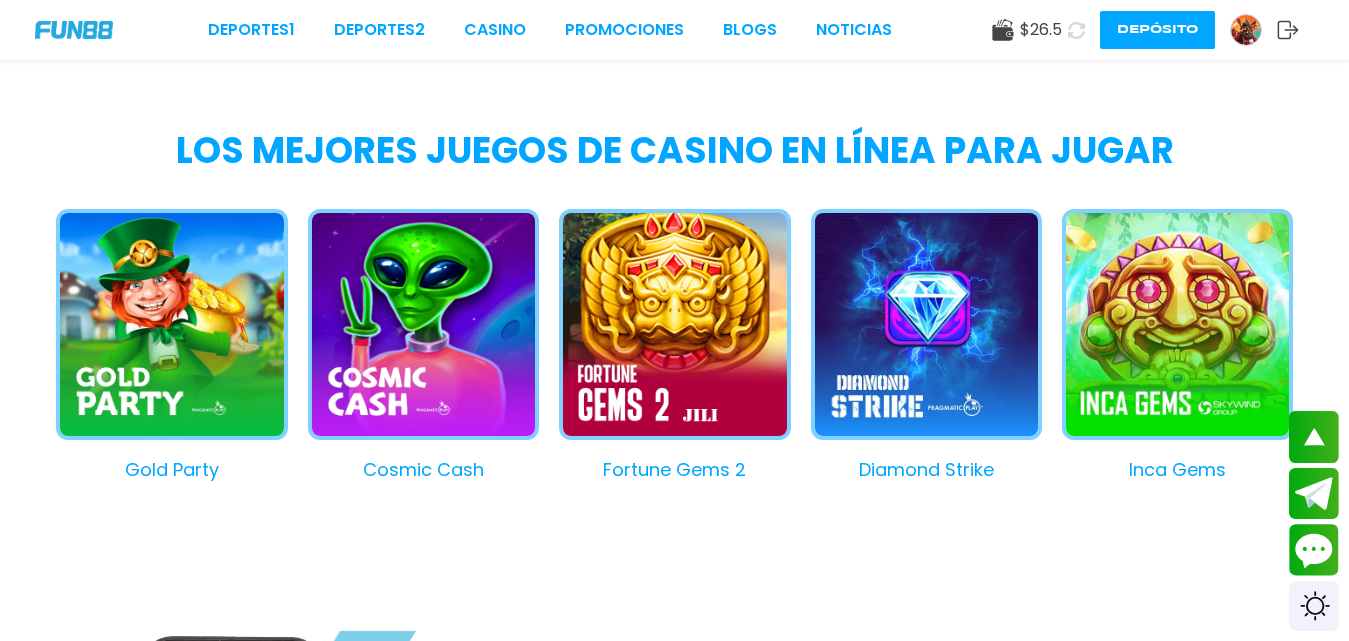 scroll, scrollTop: 0, scrollLeft: 0, axis: both 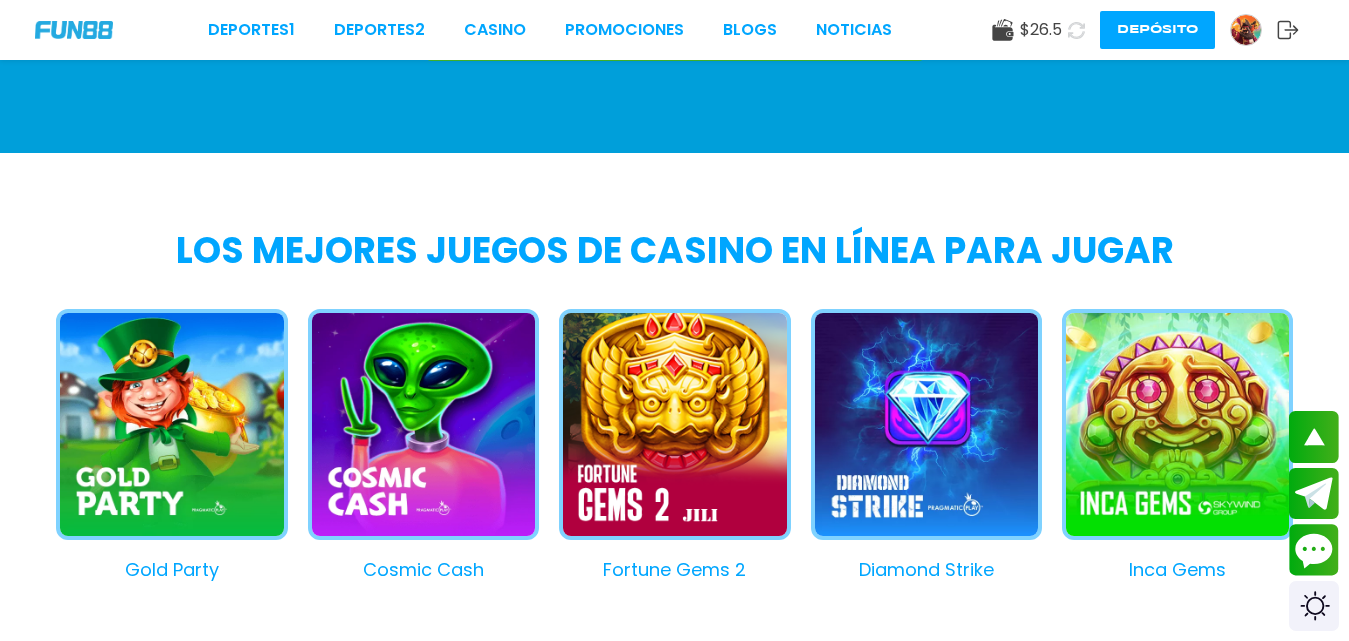 click on "Cosmic Cash" at bounding box center (413, 446) 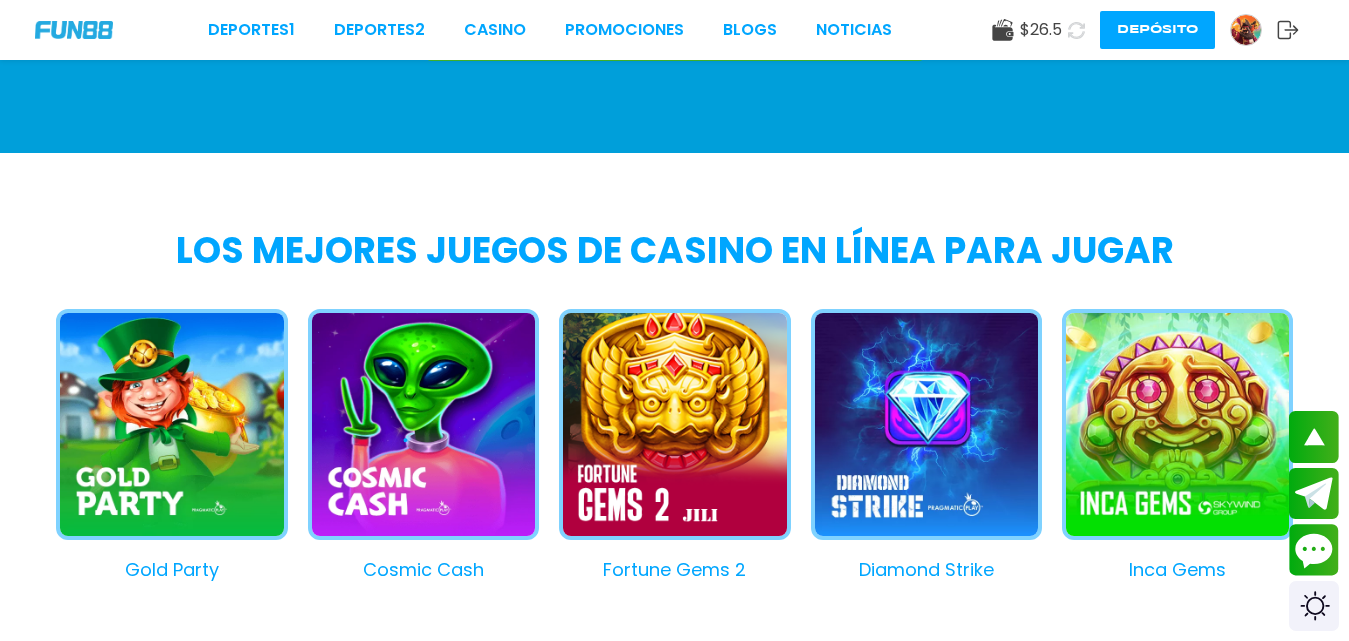 scroll, scrollTop: 0, scrollLeft: 0, axis: both 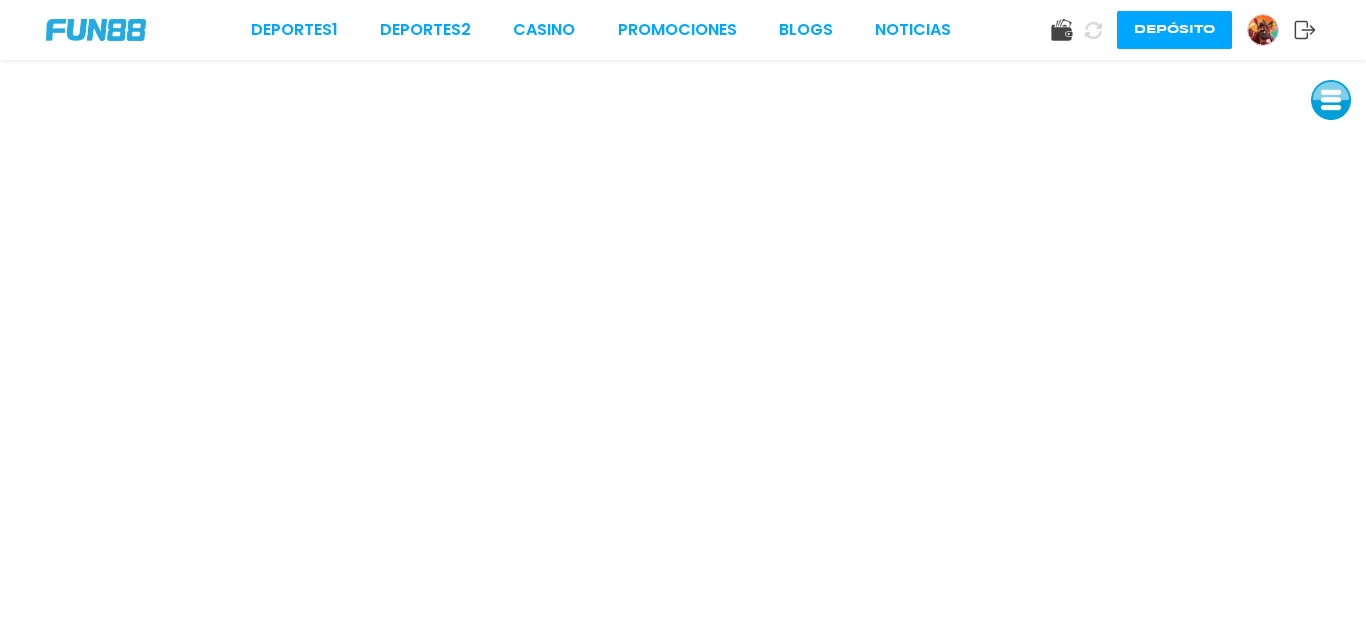 click at bounding box center (1331, 100) 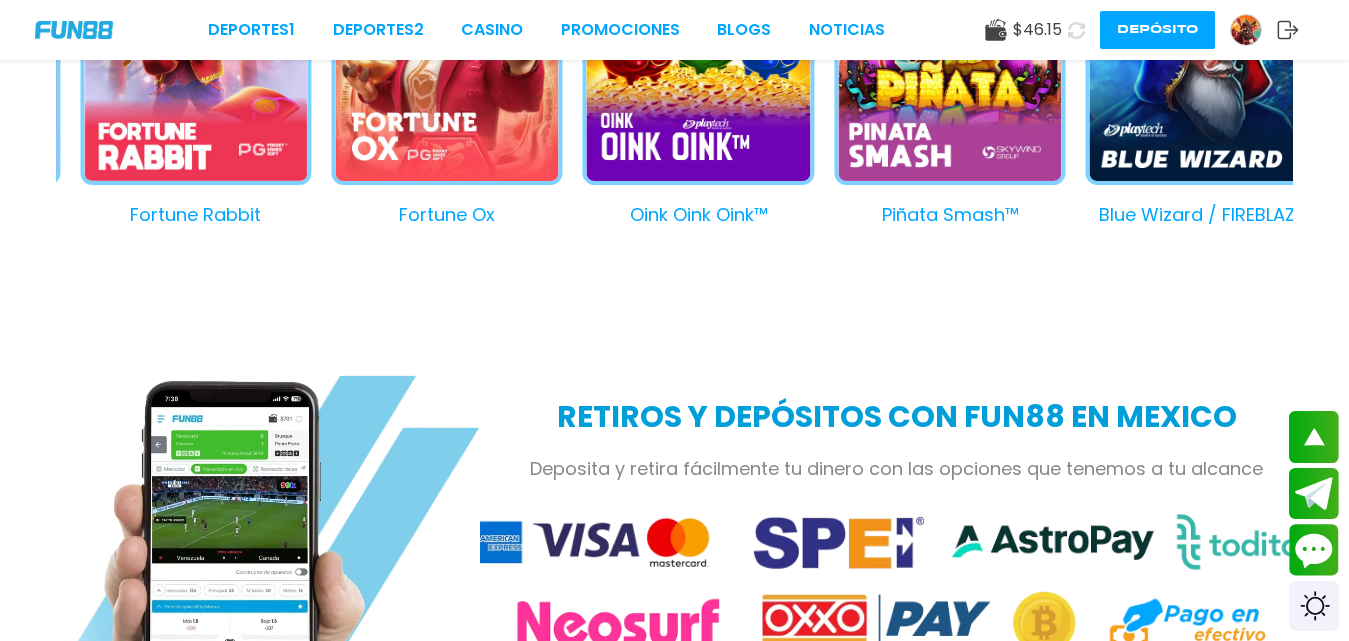 scroll, scrollTop: 1800, scrollLeft: 0, axis: vertical 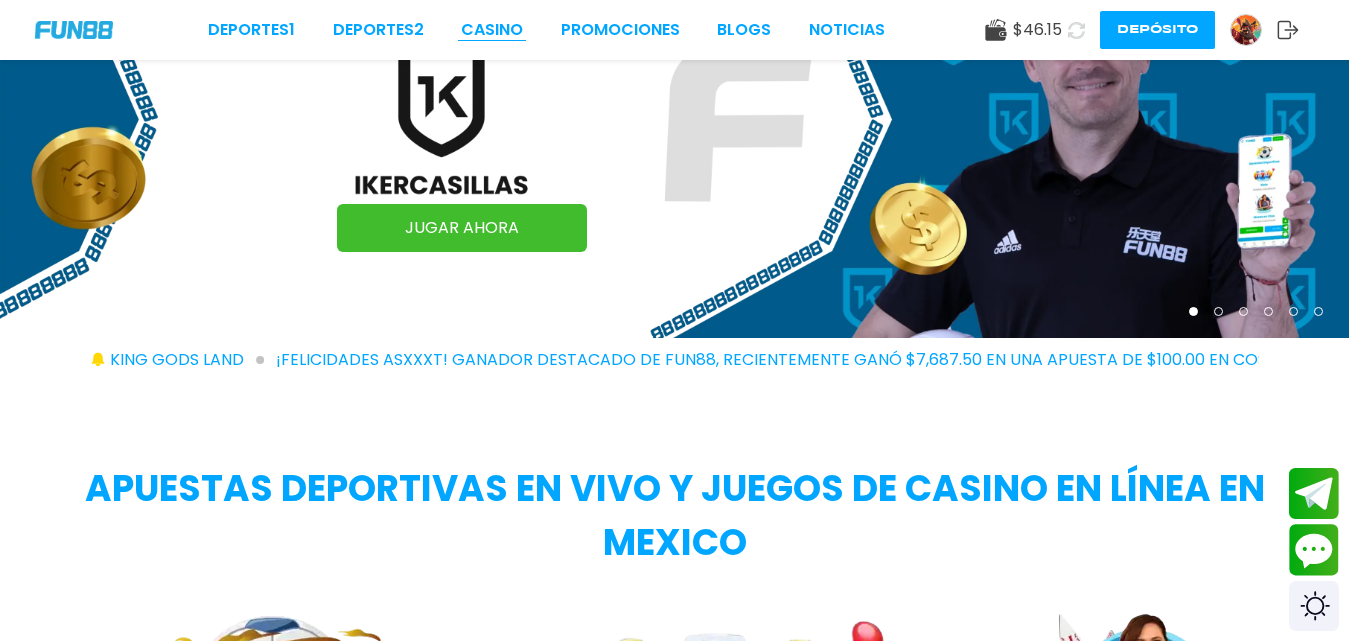 click on "CASINO" at bounding box center (492, 30) 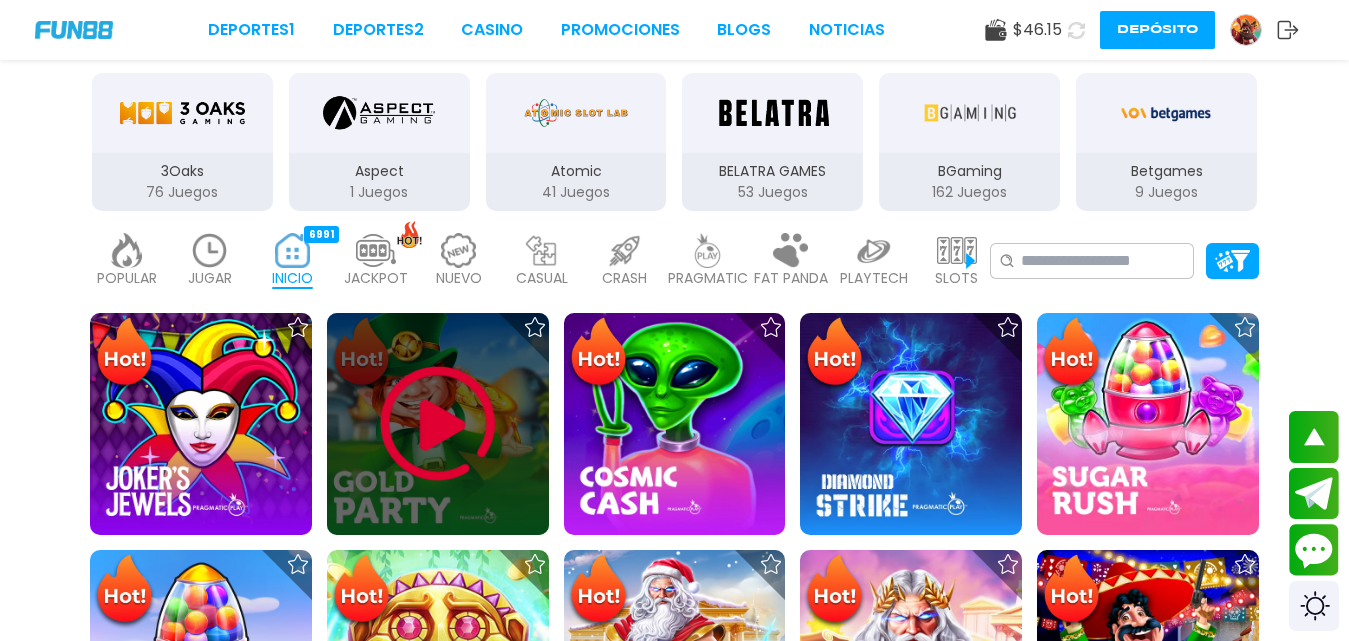 scroll, scrollTop: 400, scrollLeft: 0, axis: vertical 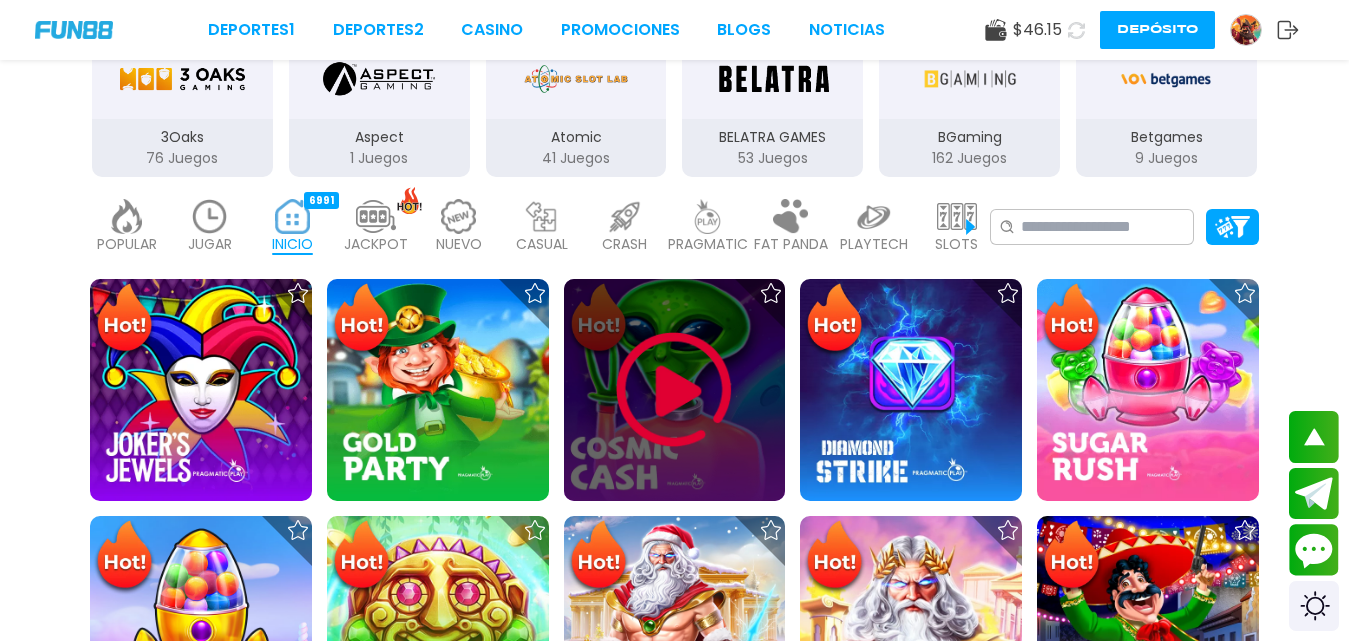 click at bounding box center (674, 390) 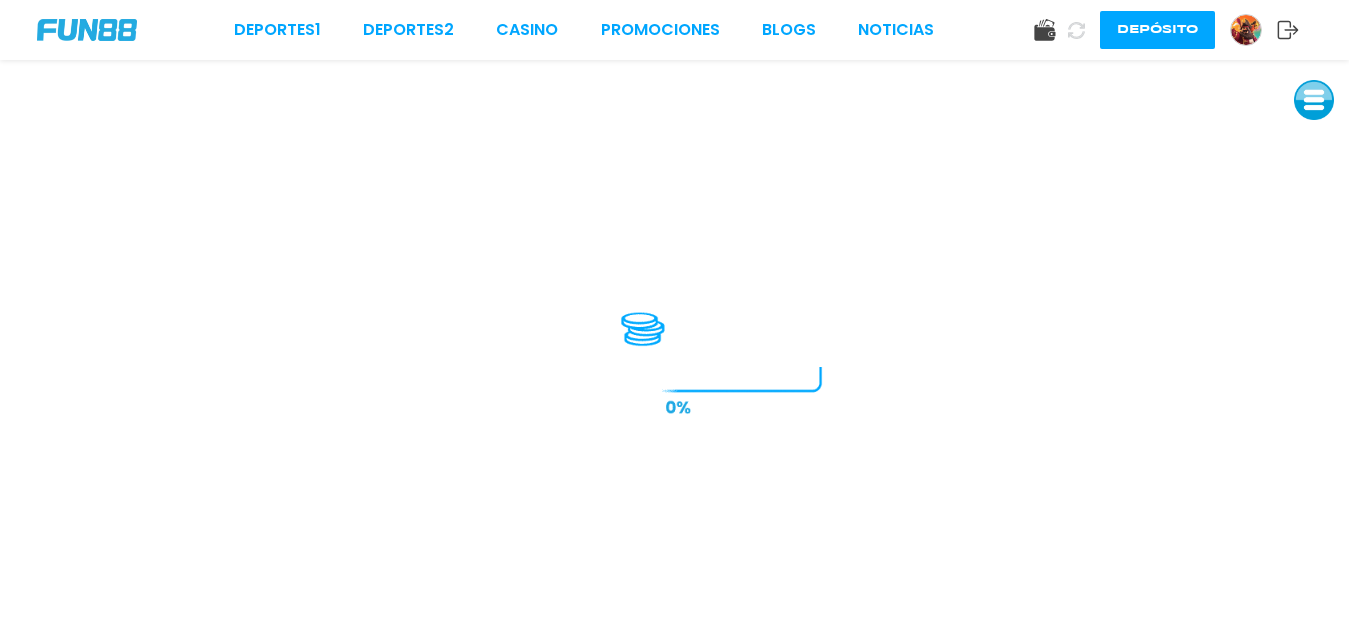 scroll, scrollTop: 0, scrollLeft: 0, axis: both 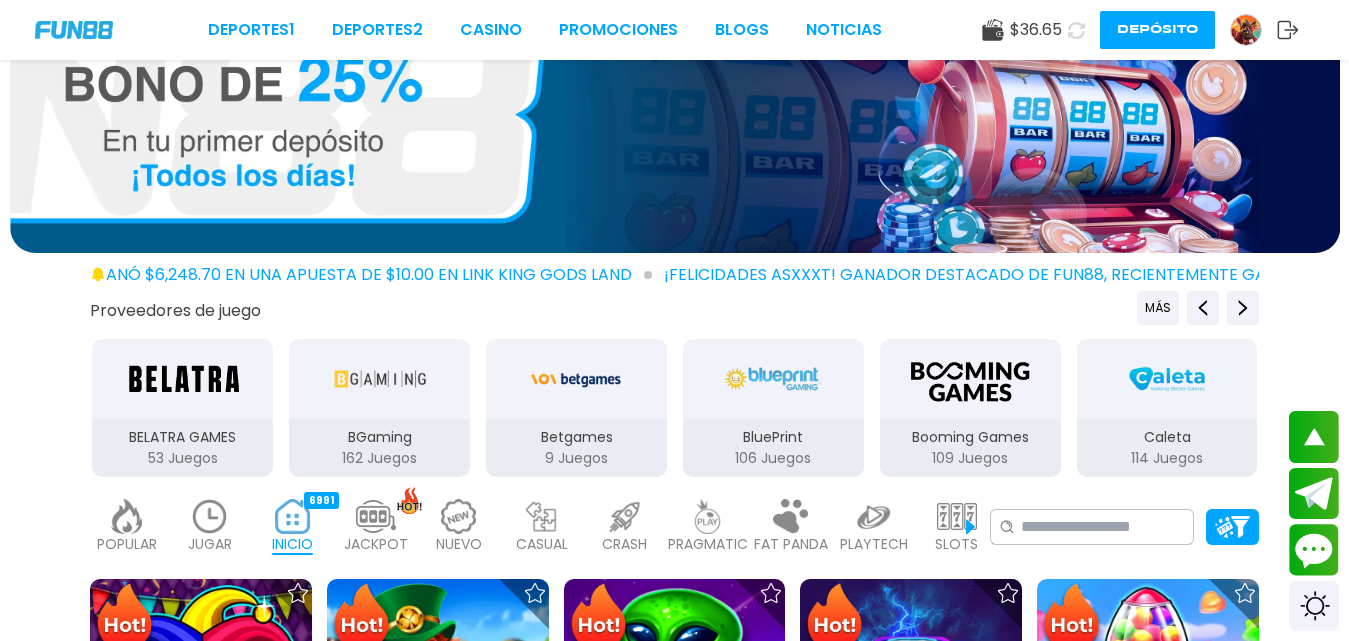 click at bounding box center [459, 516] 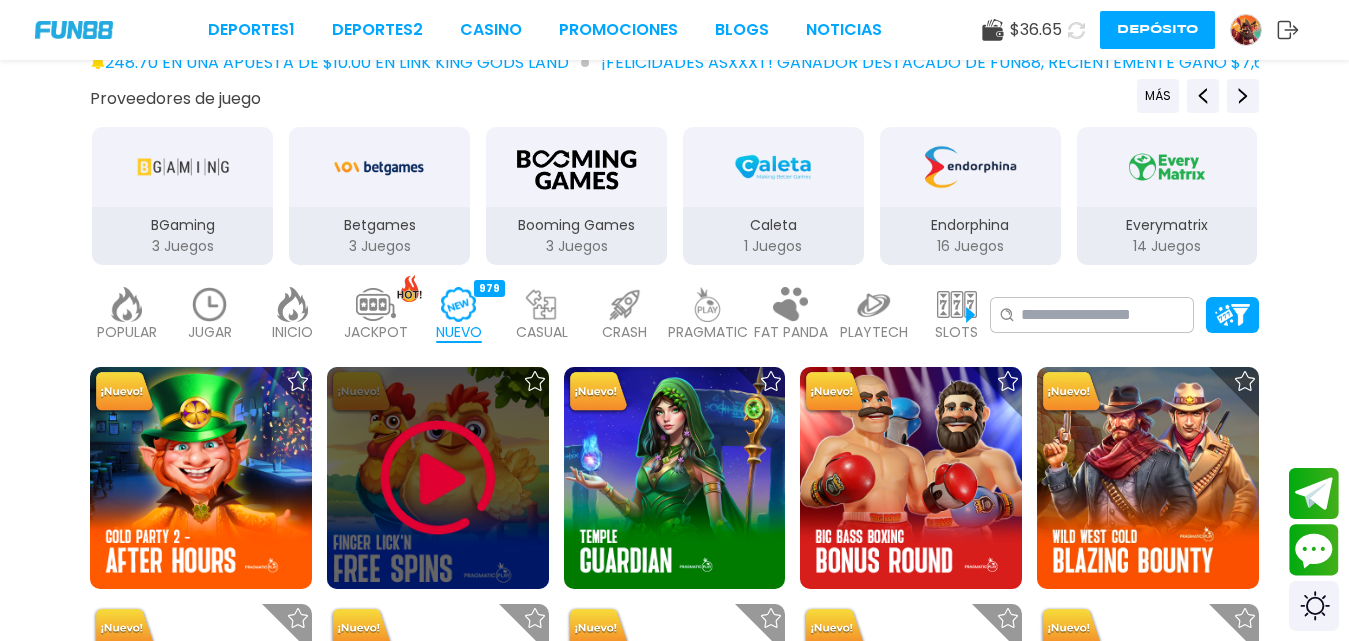 scroll, scrollTop: 400, scrollLeft: 0, axis: vertical 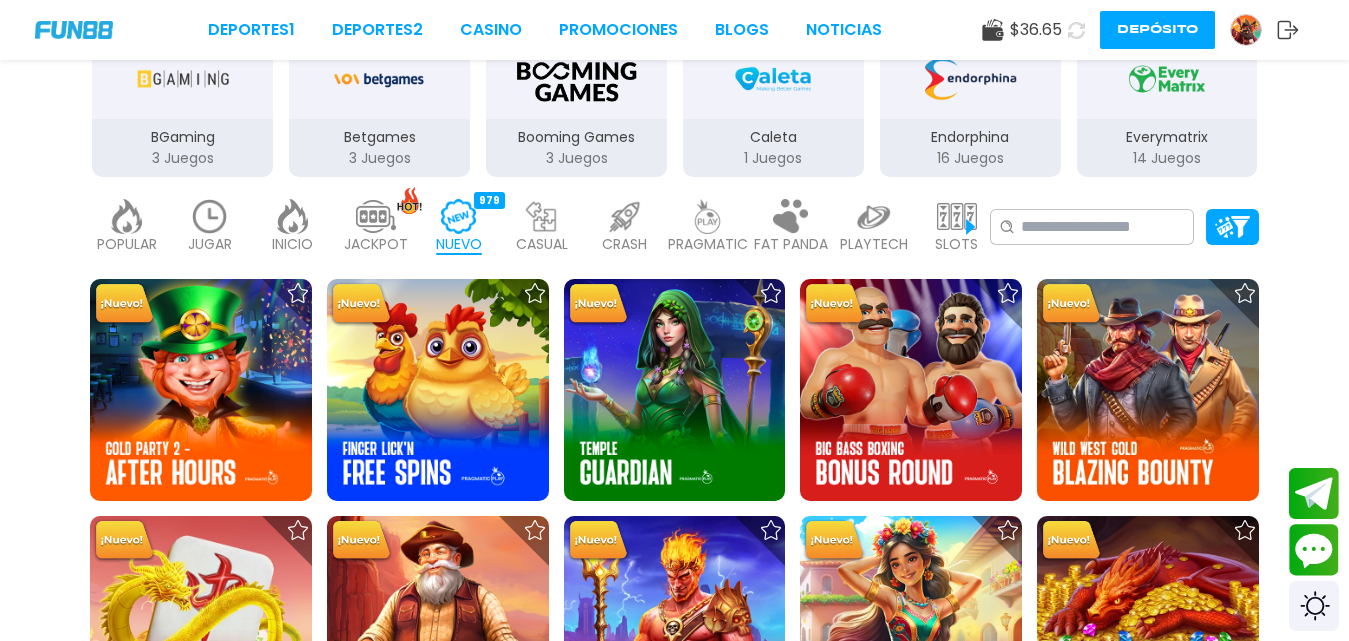 click at bounding box center [791, 216] 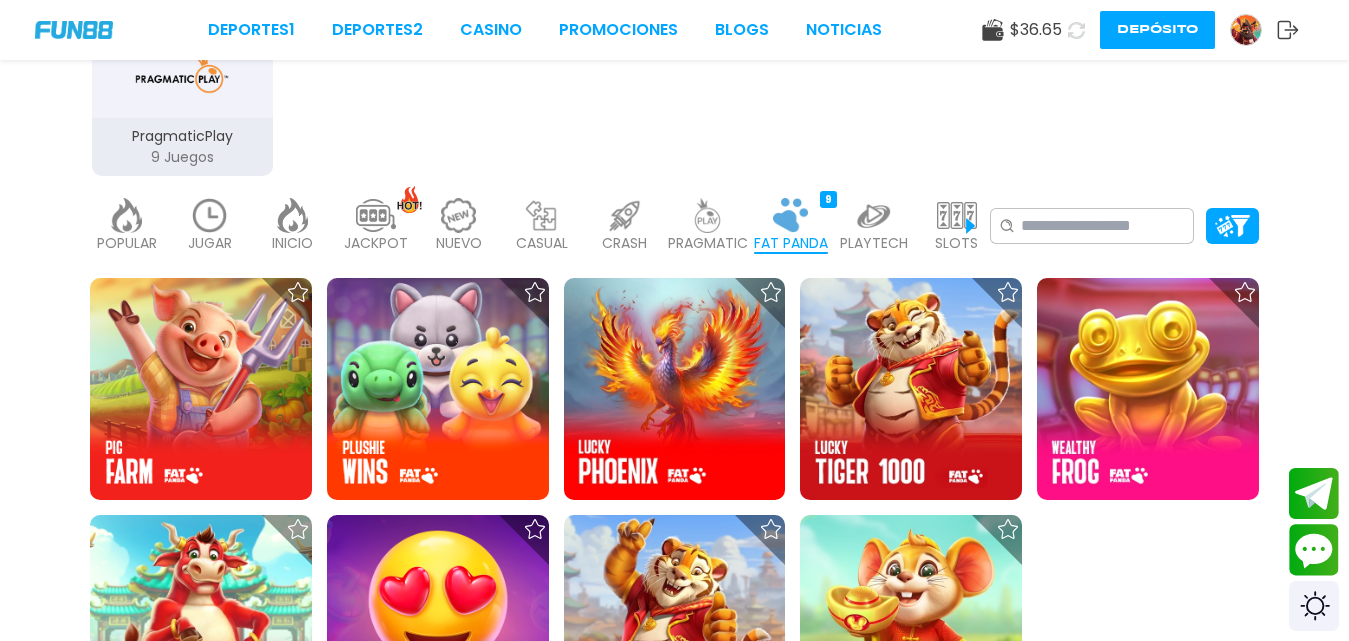 click at bounding box center [957, 215] 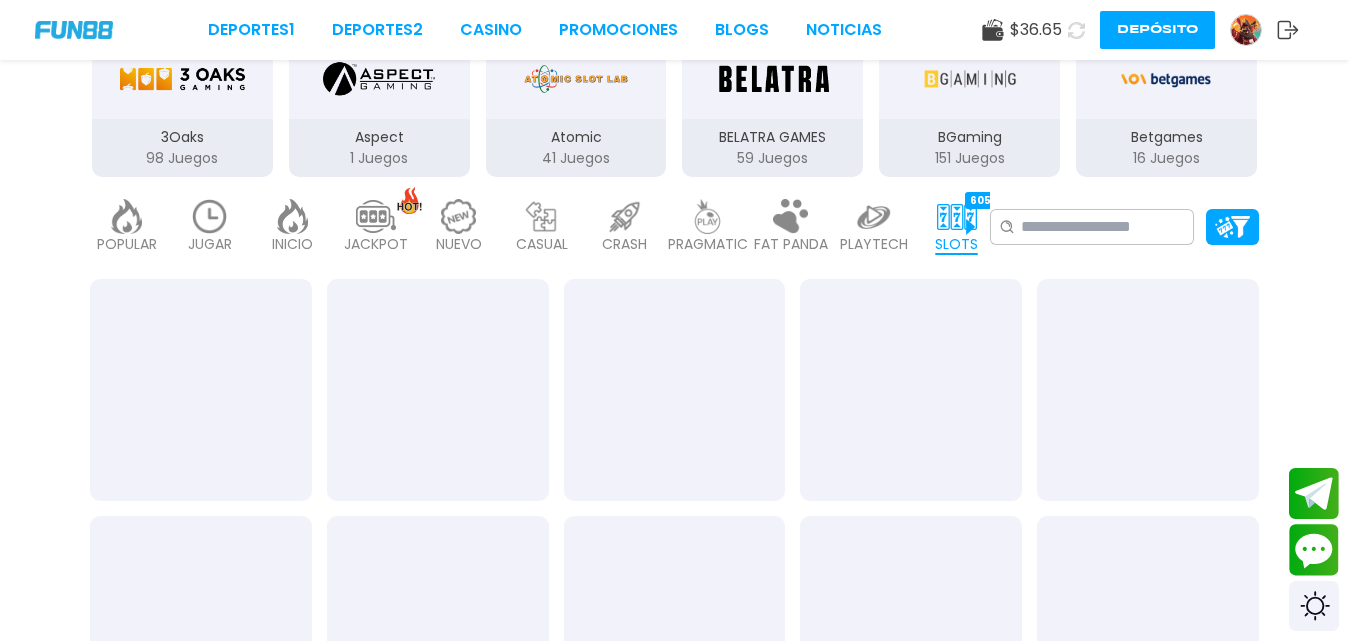 click at bounding box center [957, 216] 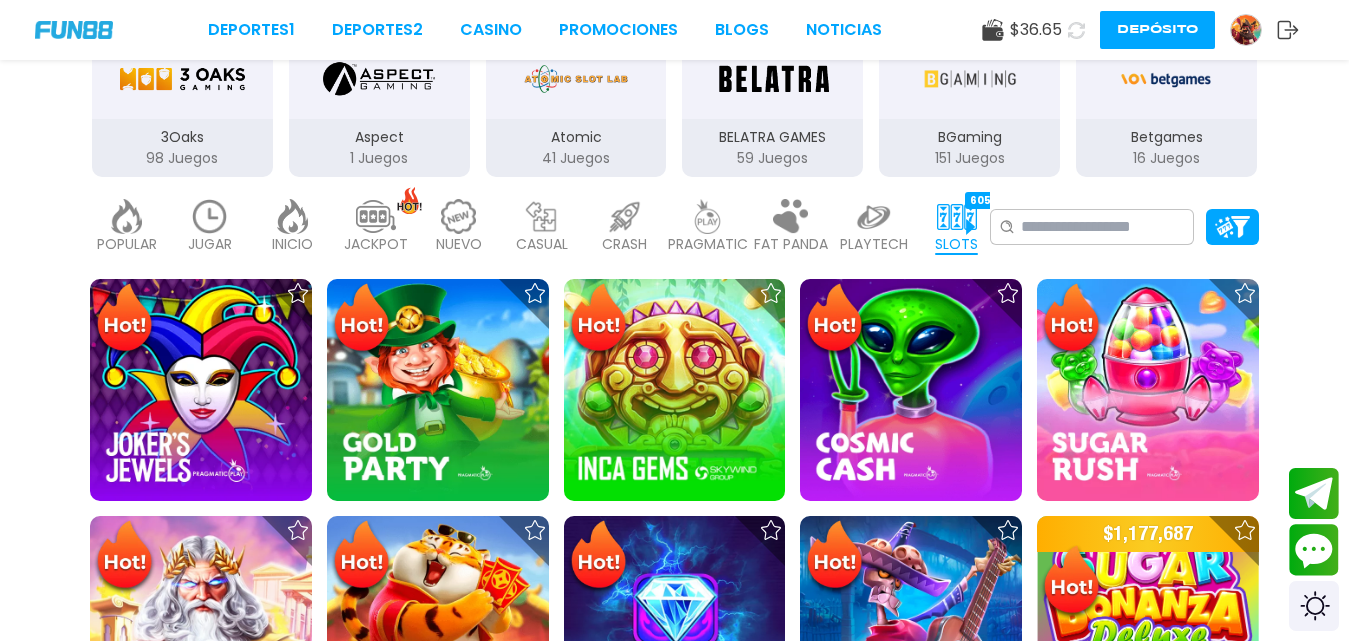 click at bounding box center (957, 216) 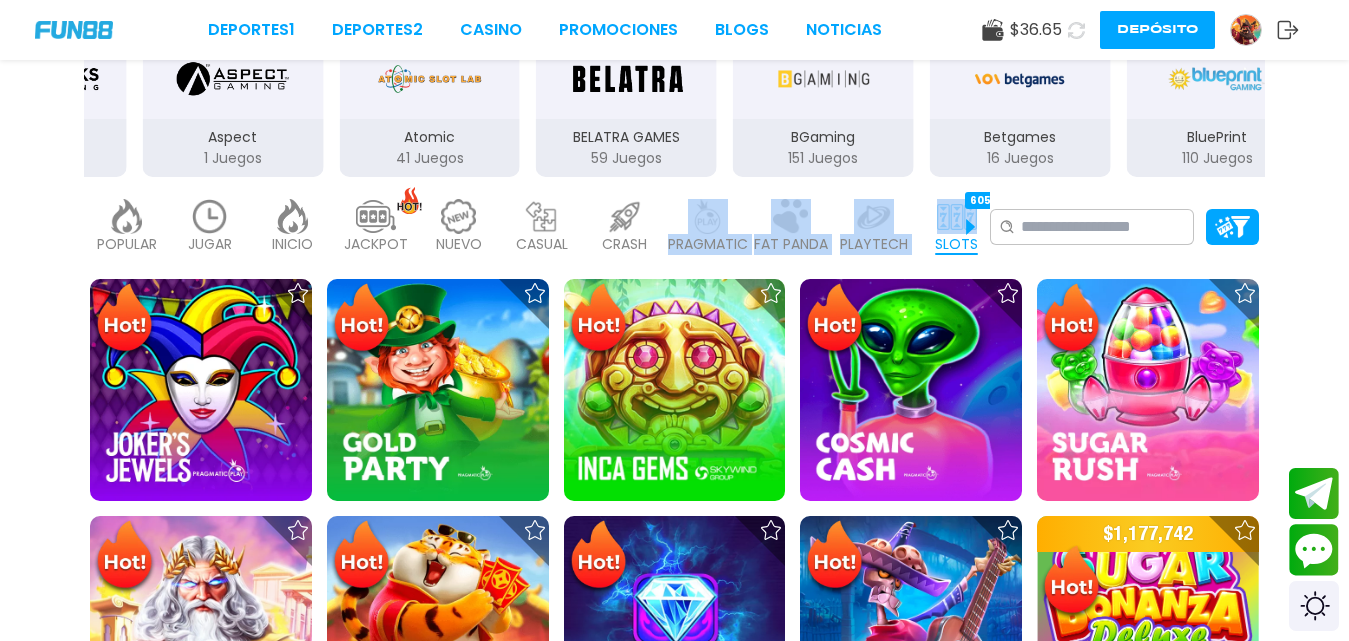 drag, startPoint x: 931, startPoint y: 218, endPoint x: 722, endPoint y: 230, distance: 209.34421 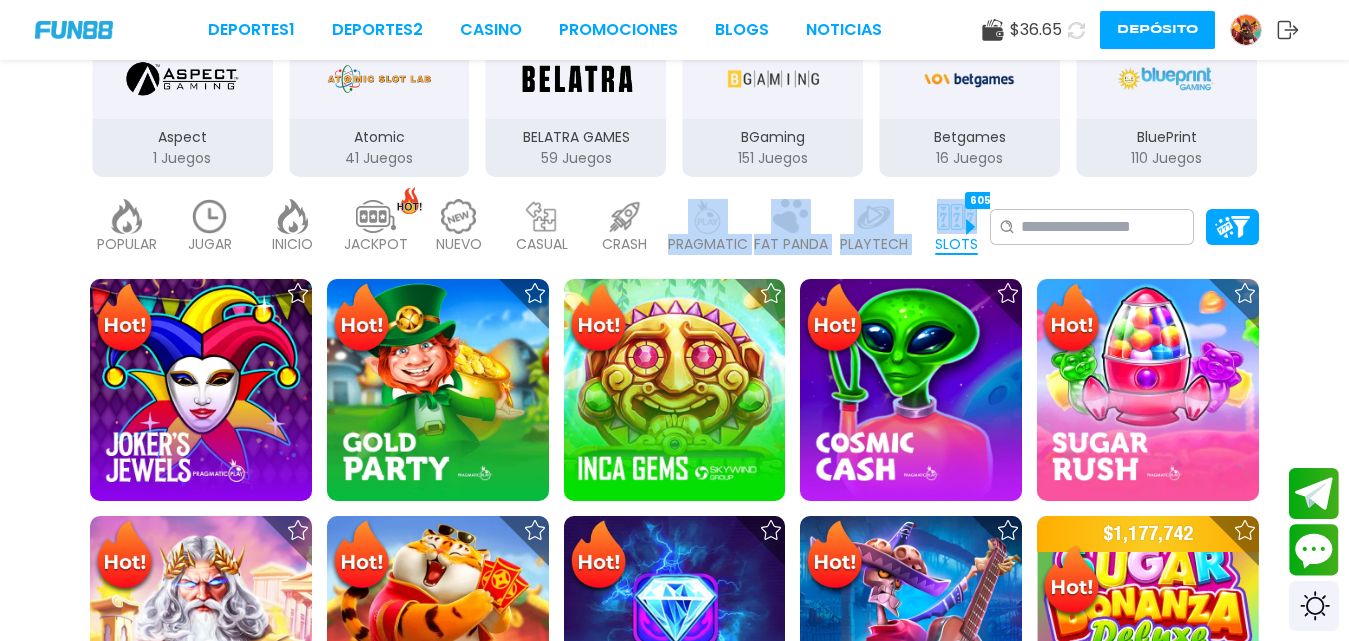 click on "PLAYTECH 41" at bounding box center (873, 227) 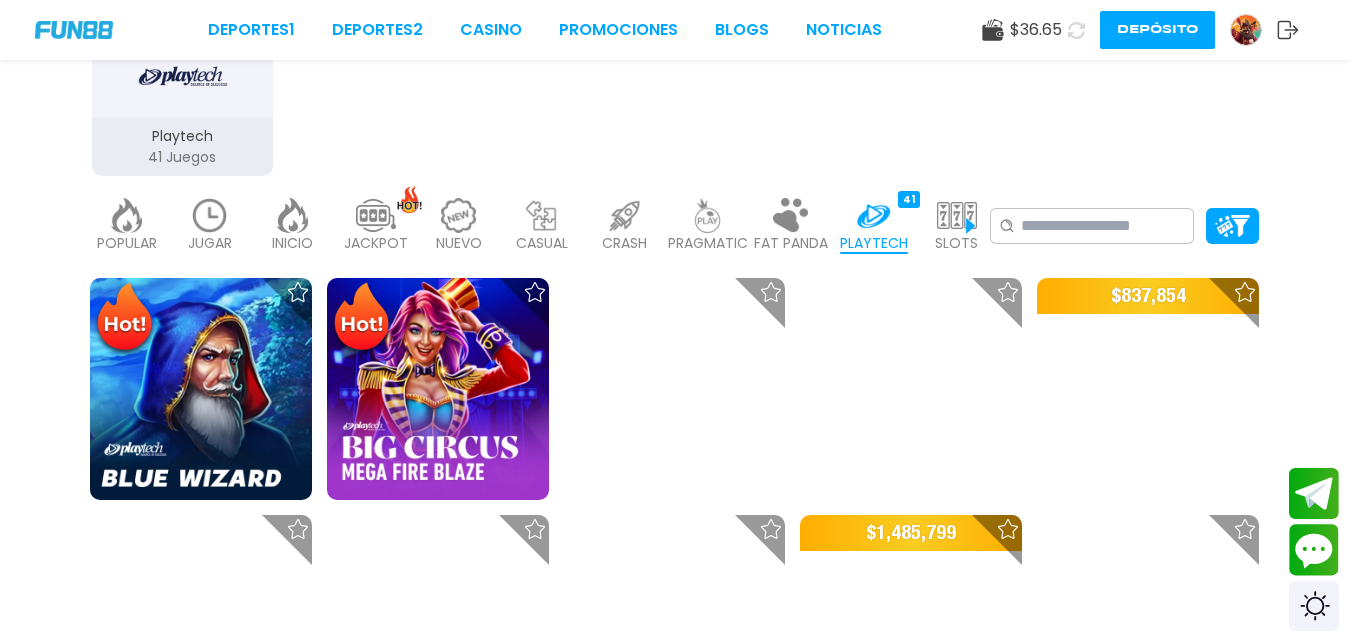 click at bounding box center (957, 215) 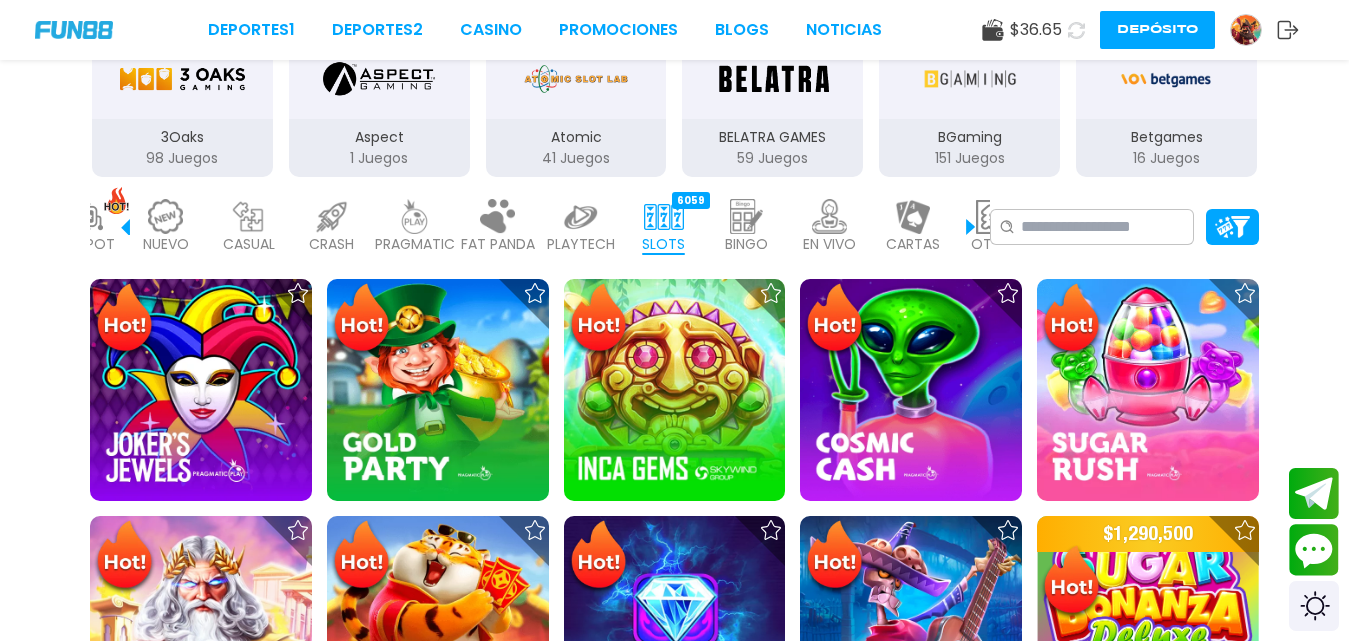 scroll, scrollTop: 0, scrollLeft: 359, axis: horizontal 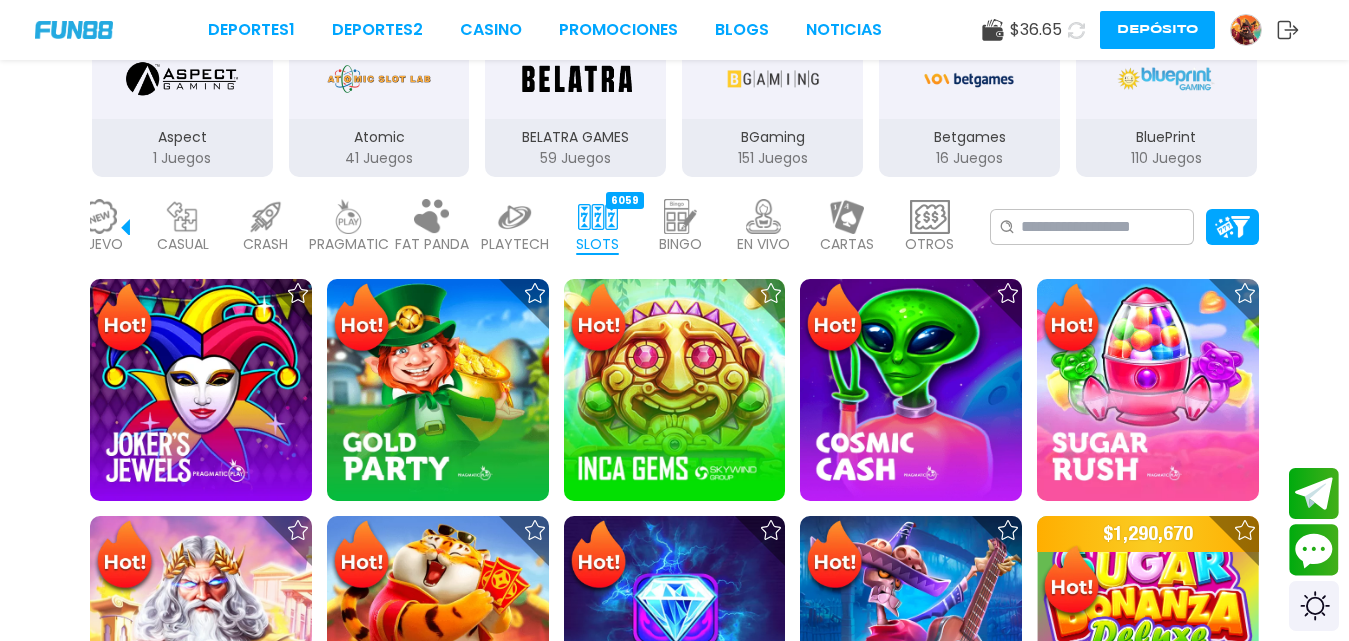 click at bounding box center [930, 216] 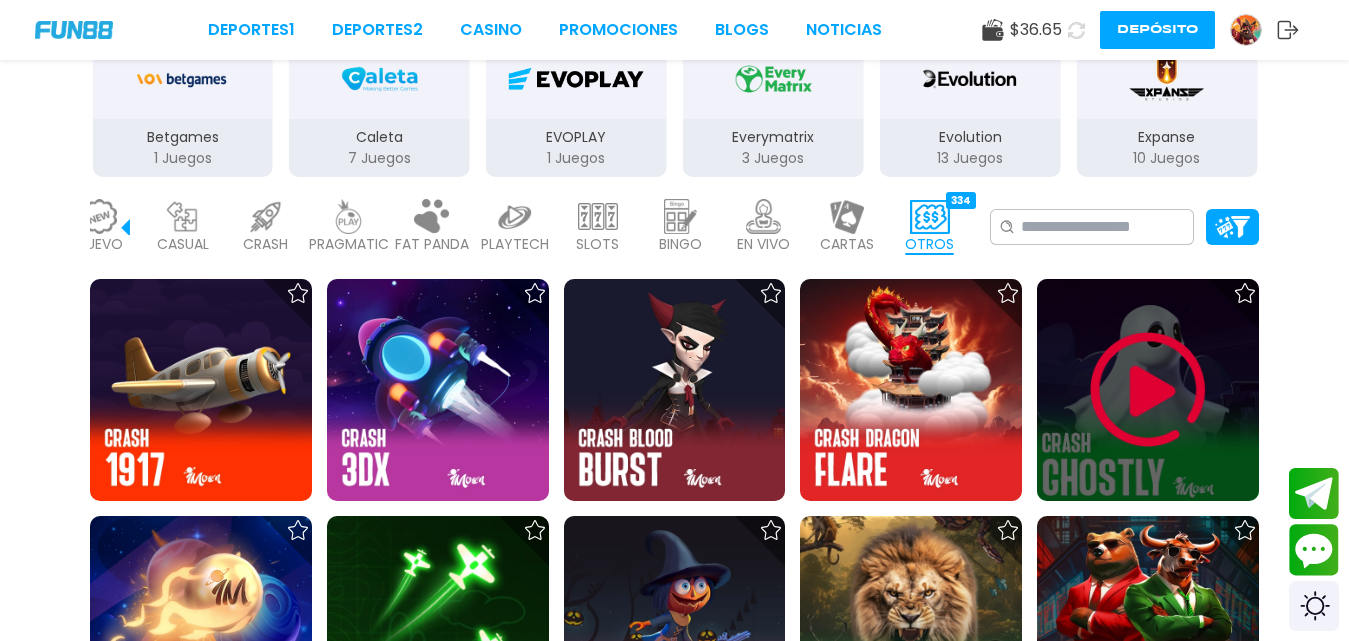 click at bounding box center (1148, 390) 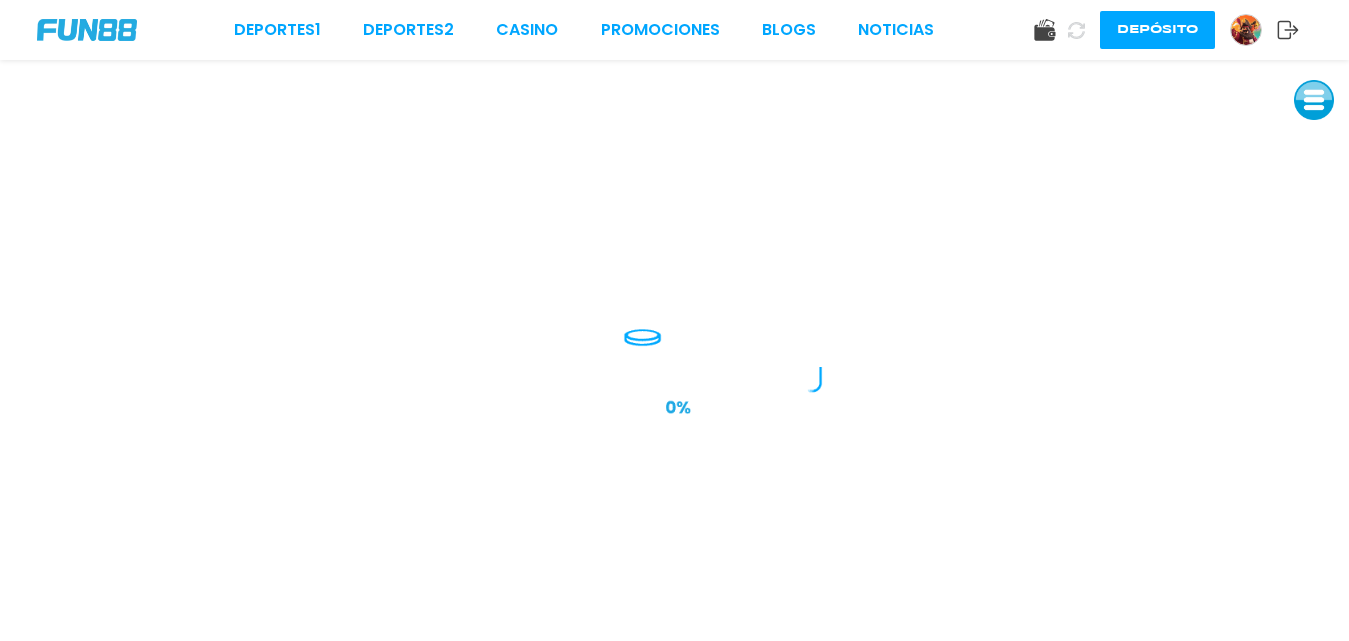 scroll, scrollTop: 0, scrollLeft: 0, axis: both 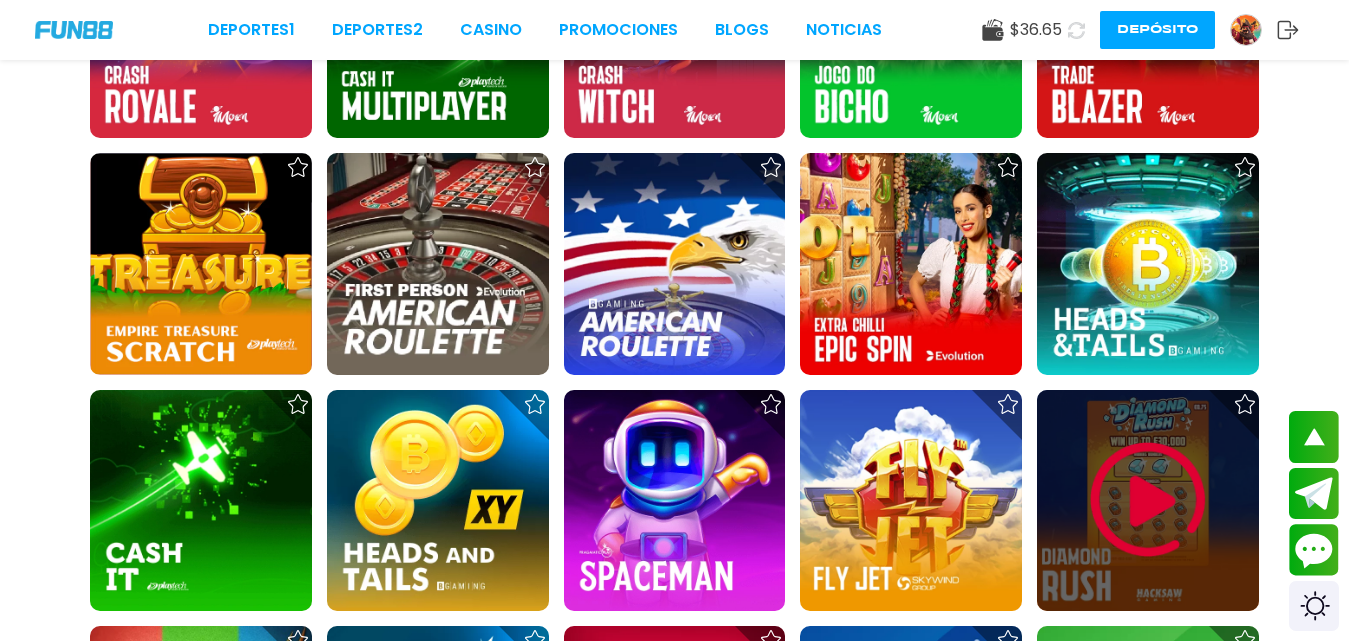 click at bounding box center [1148, 501] 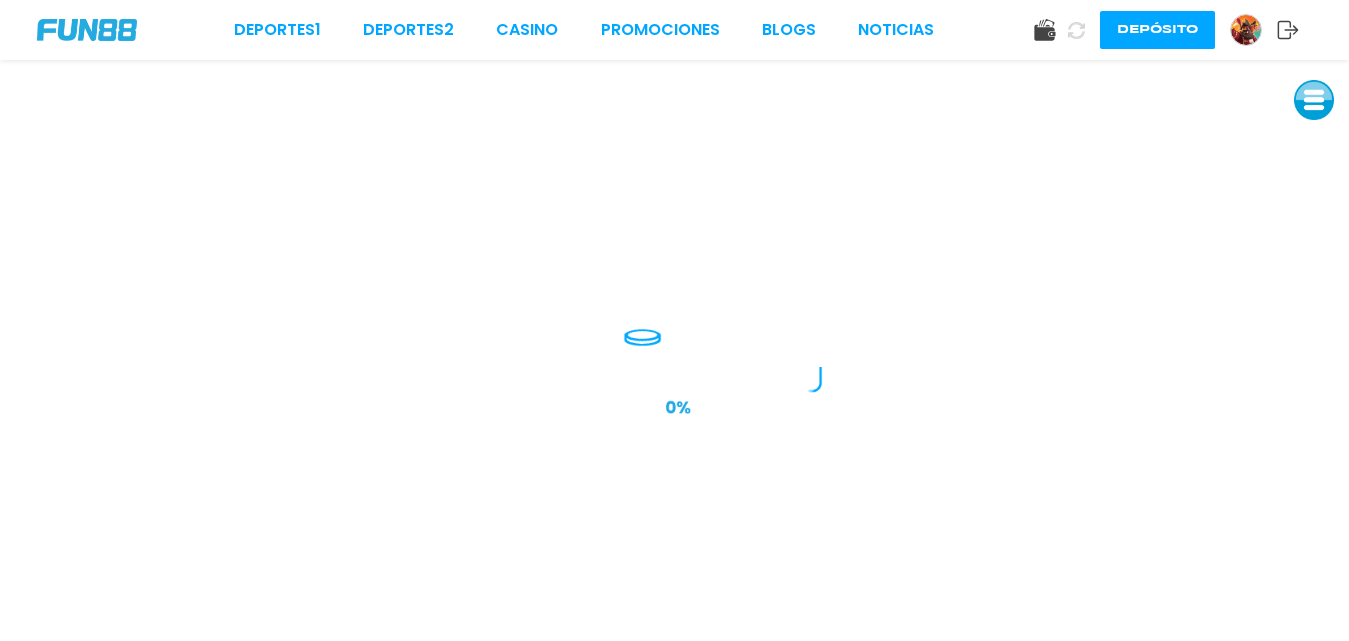 scroll, scrollTop: 0, scrollLeft: 0, axis: both 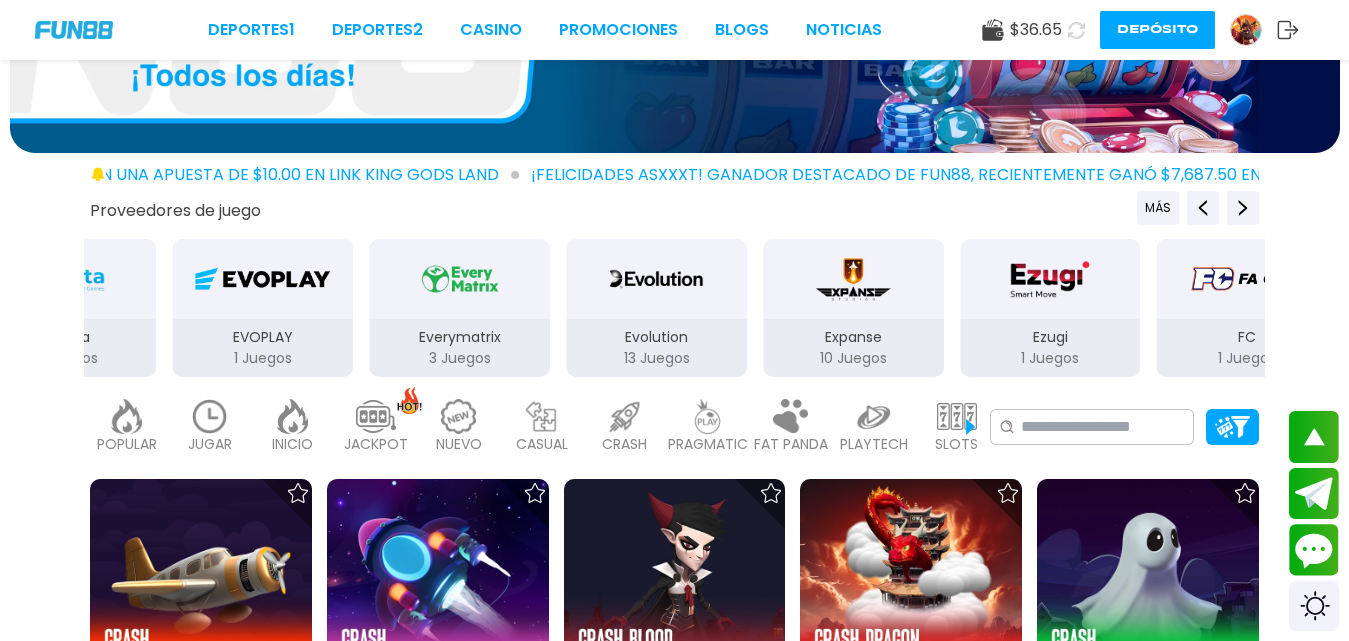 click at bounding box center (542, 416) 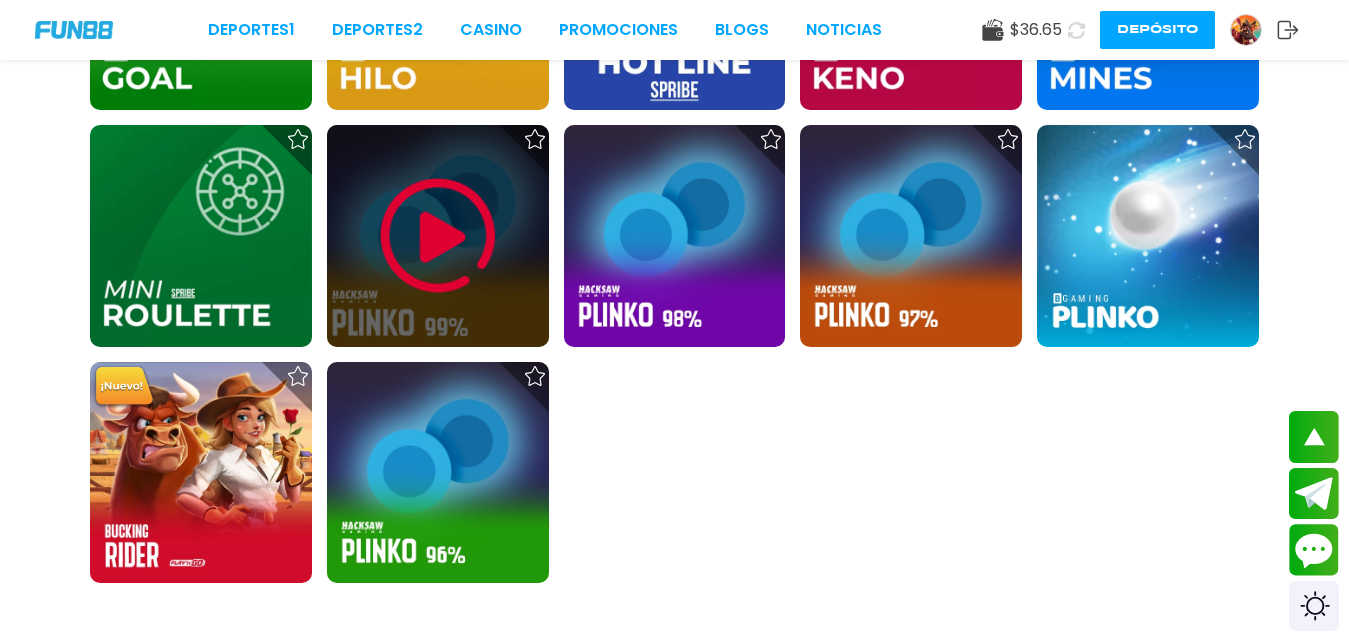 scroll, scrollTop: 1200, scrollLeft: 0, axis: vertical 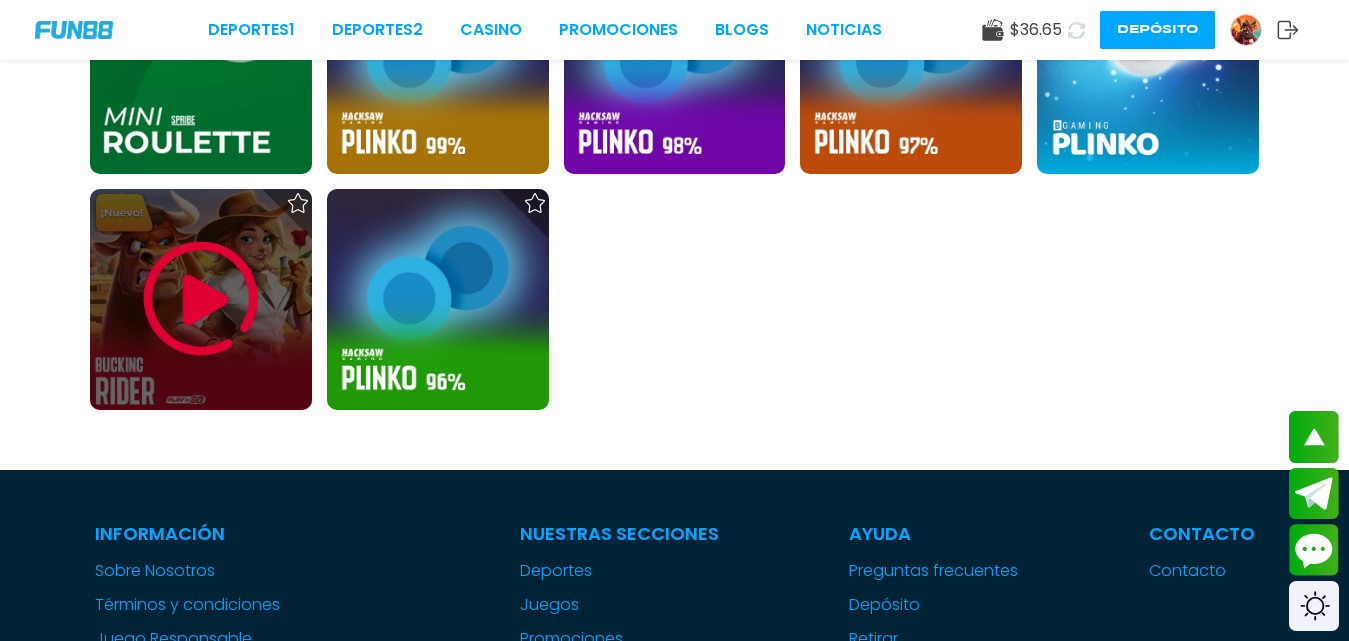 click at bounding box center [201, 299] 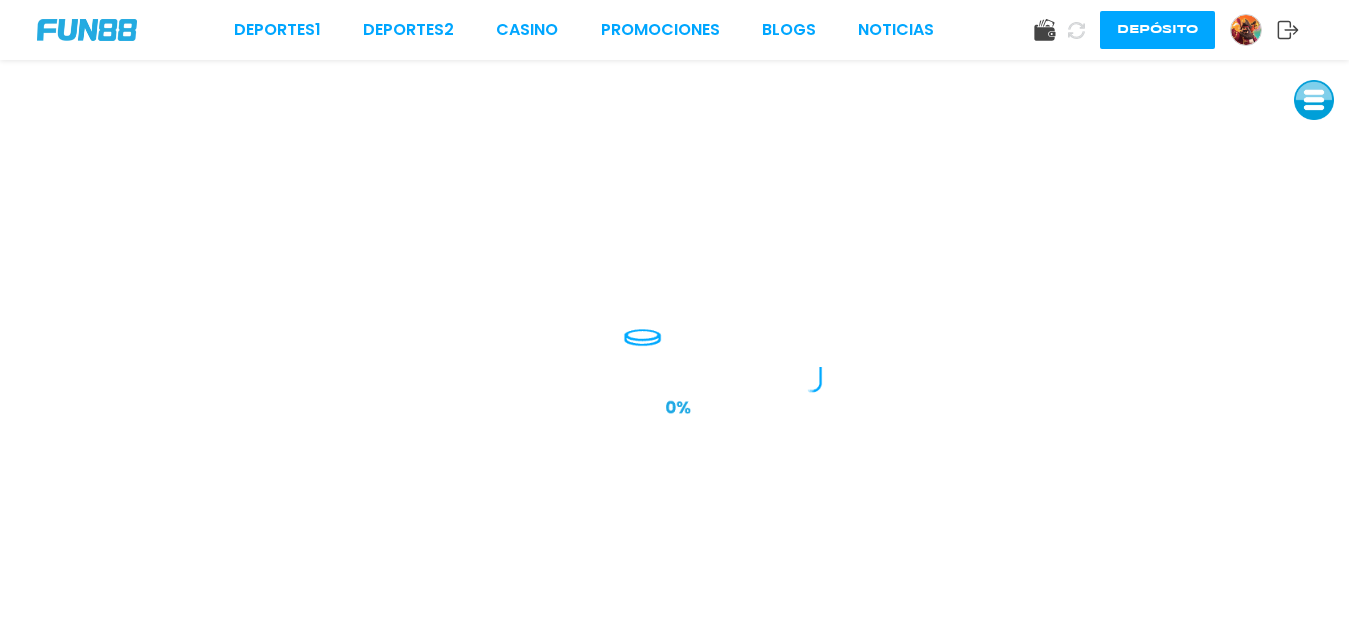 scroll, scrollTop: 0, scrollLeft: 0, axis: both 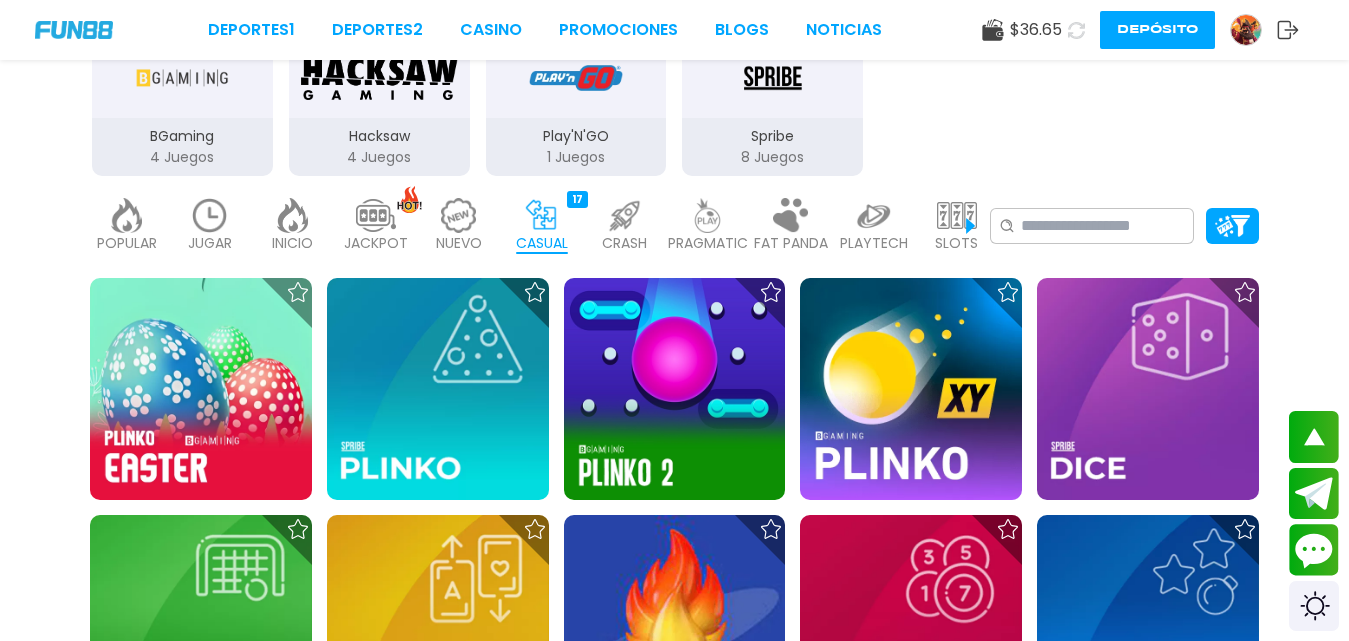 click on "JACKPOT 133" at bounding box center (375, 226) 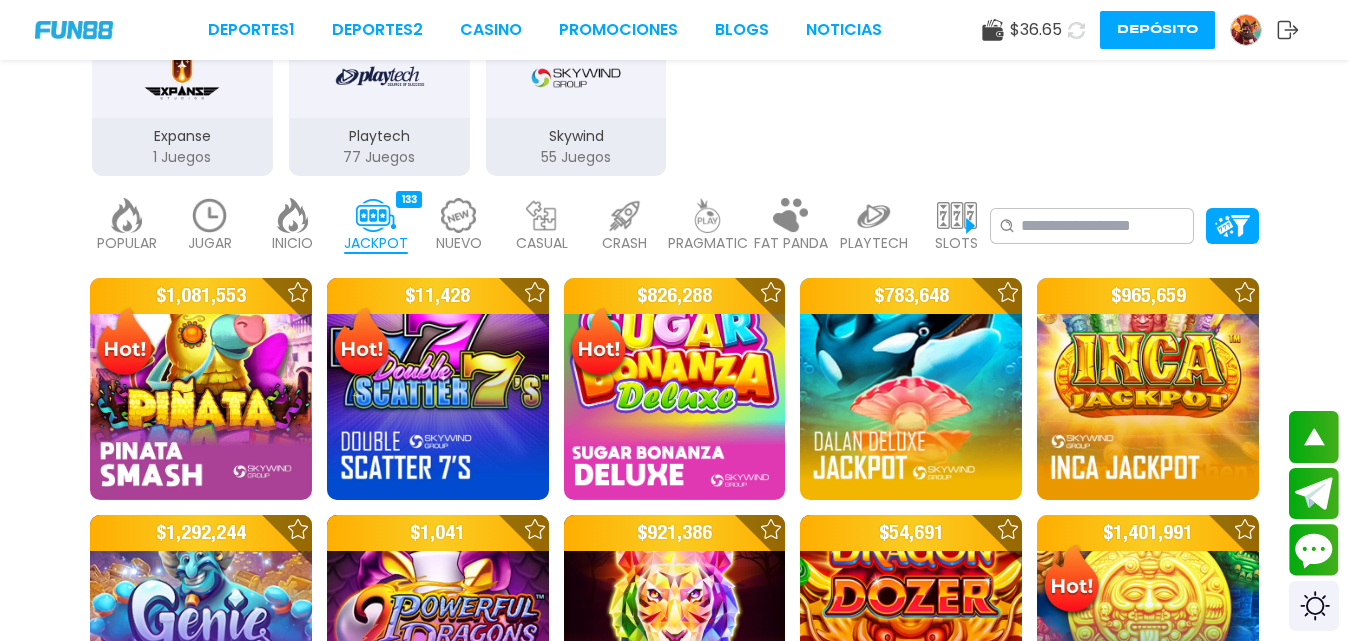 click at bounding box center (459, 215) 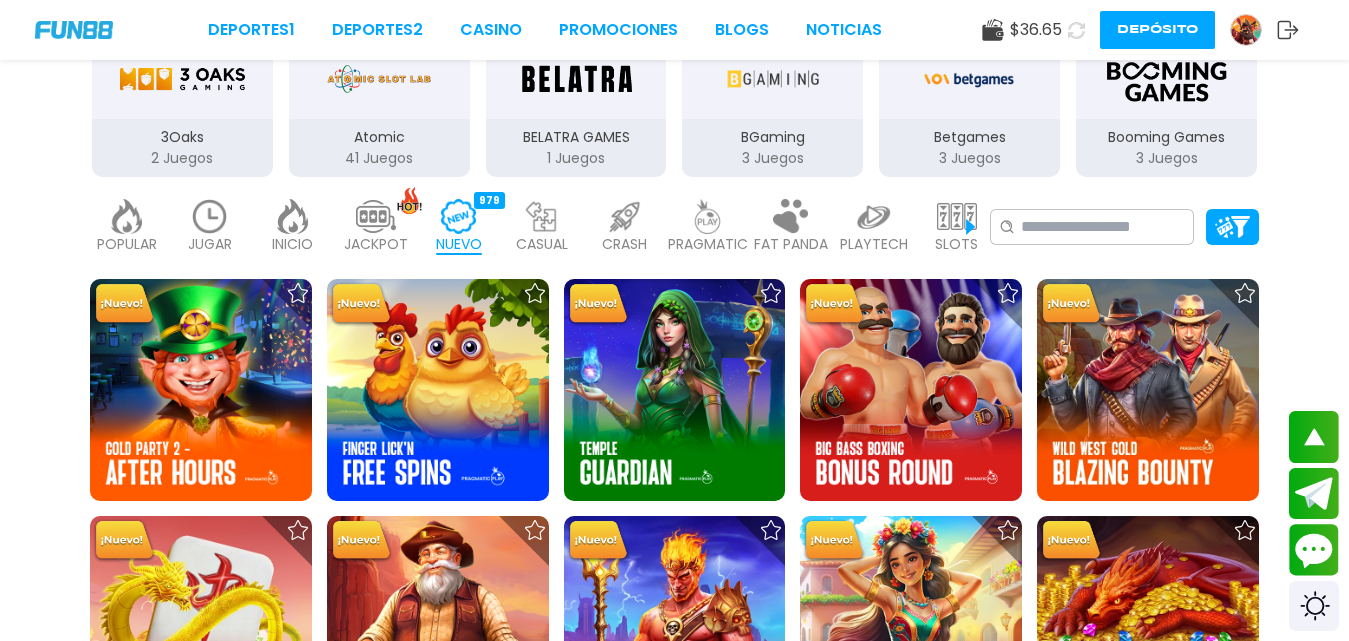 click on "CASUAL" at bounding box center [542, 244] 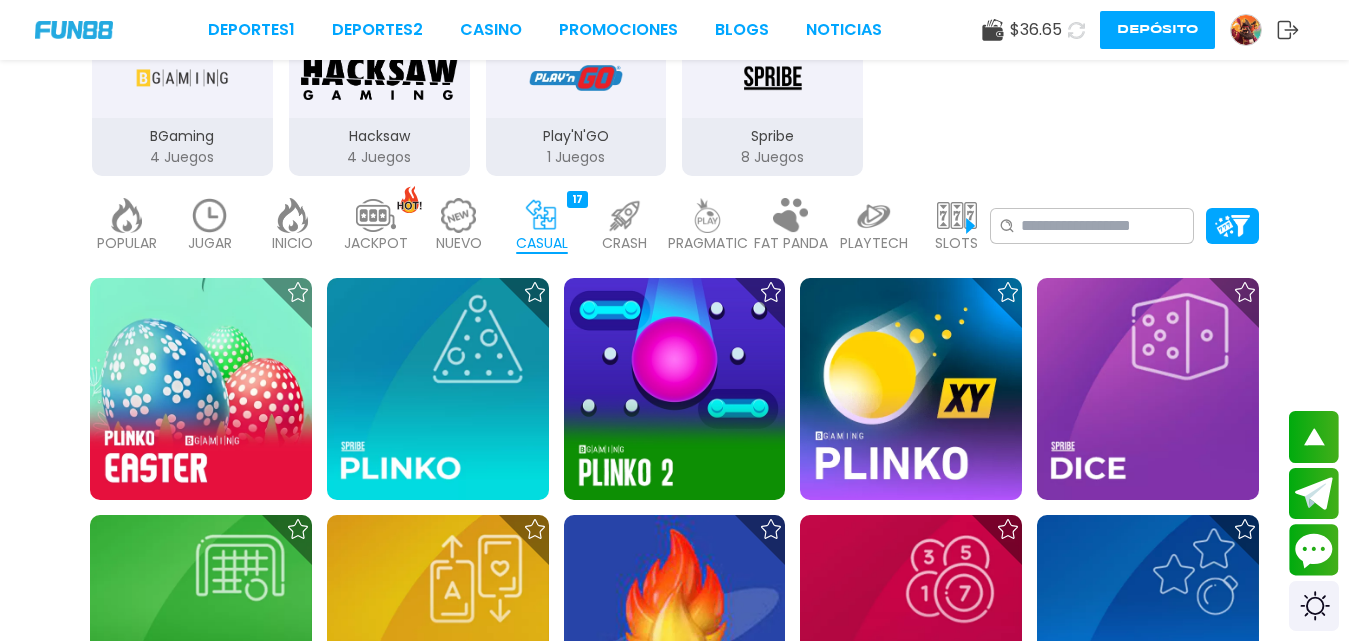 click on "CRASH 35" at bounding box center (624, 226) 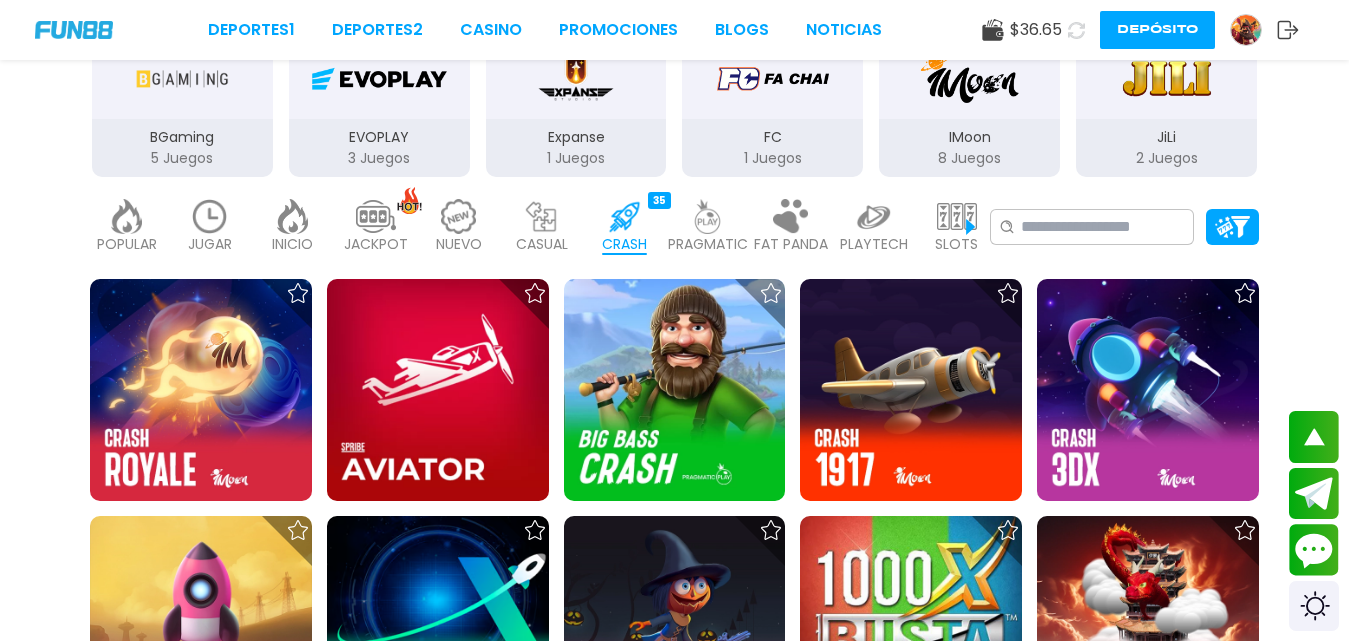 click at bounding box center [708, 216] 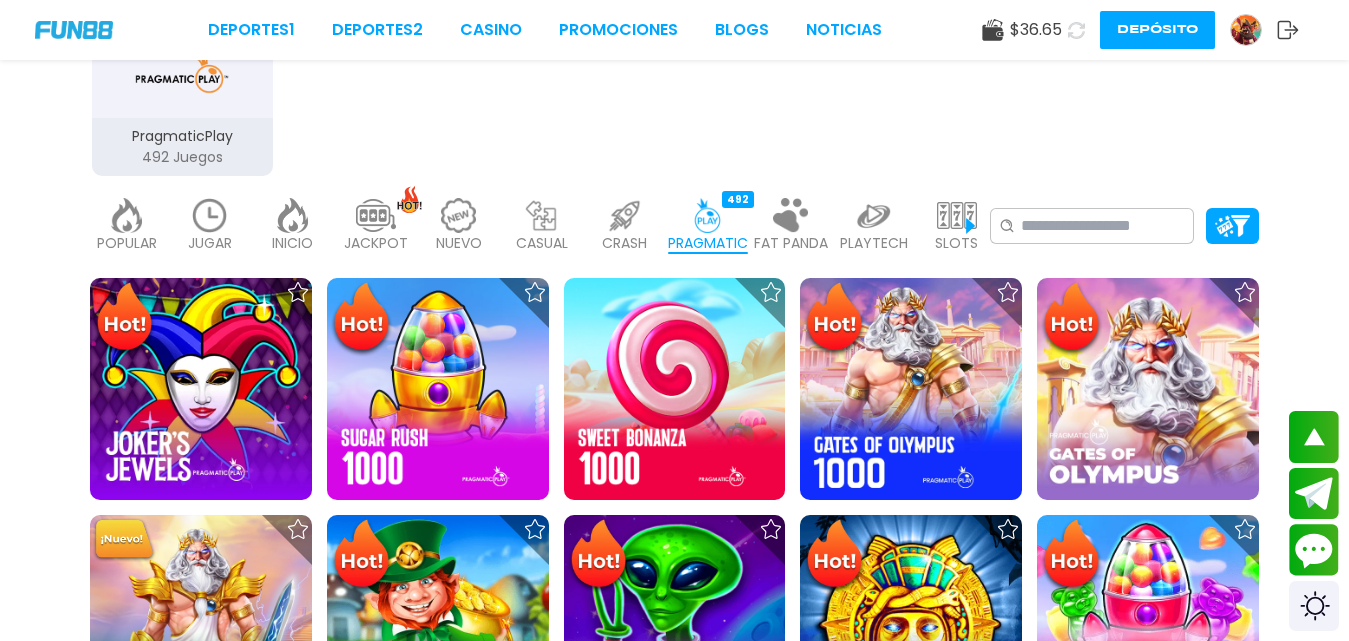 click on "SLOTS 6059" at bounding box center [956, 226] 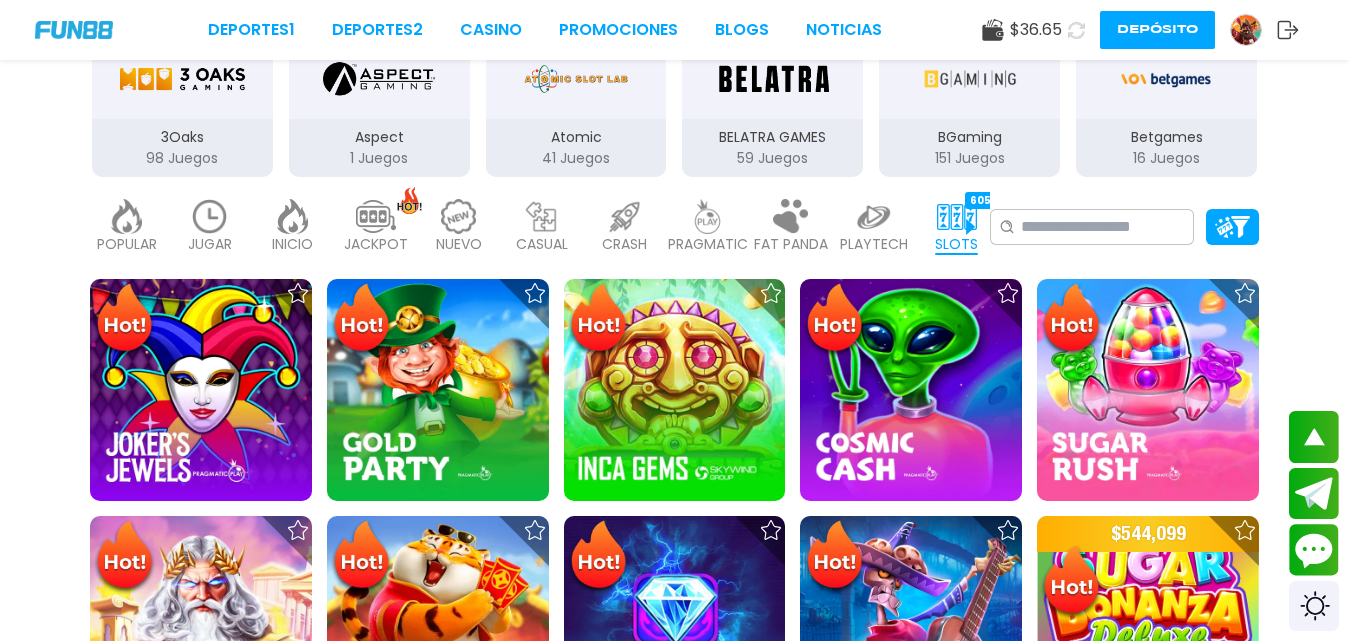 click on "PLAYTECH" at bounding box center [874, 244] 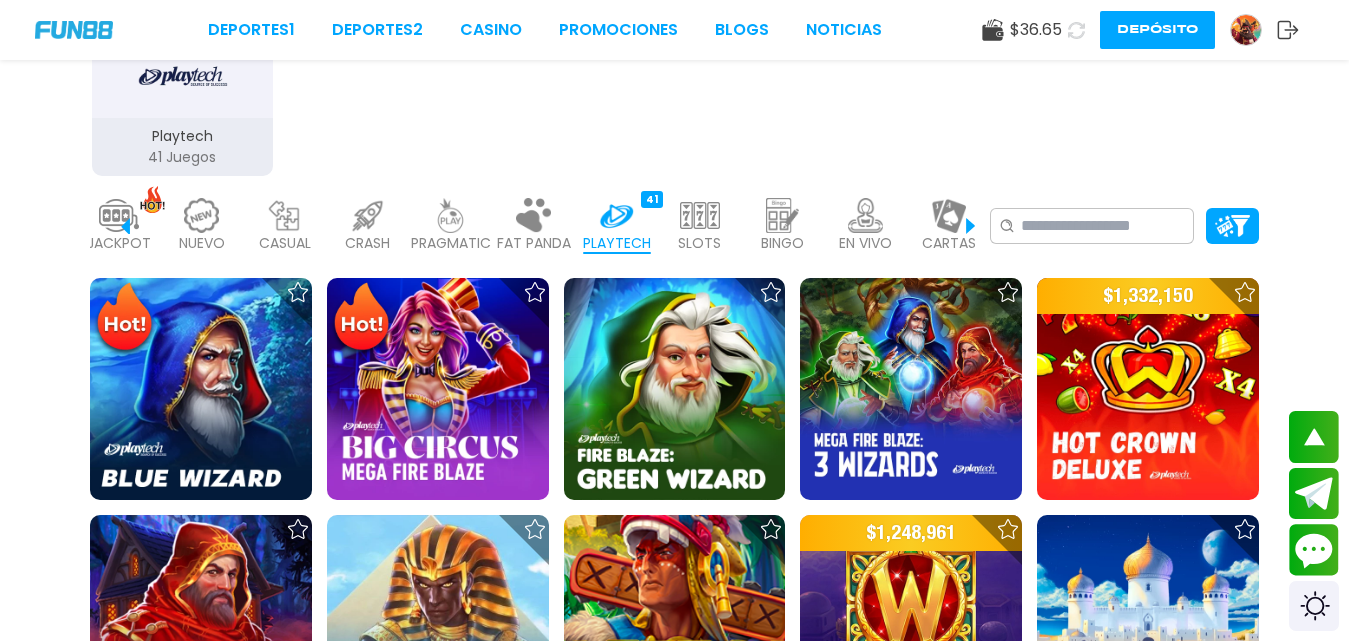scroll, scrollTop: 0, scrollLeft: 359, axis: horizontal 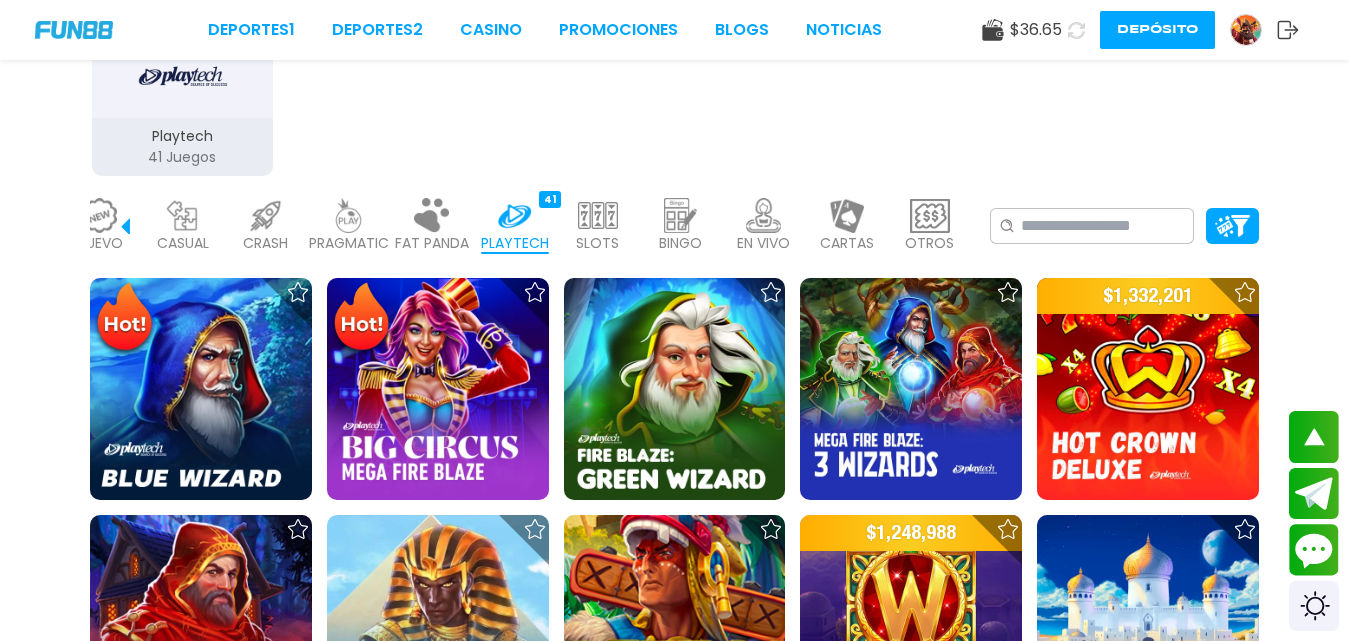click on "OTROS [NUMBER]" at bounding box center [929, 226] 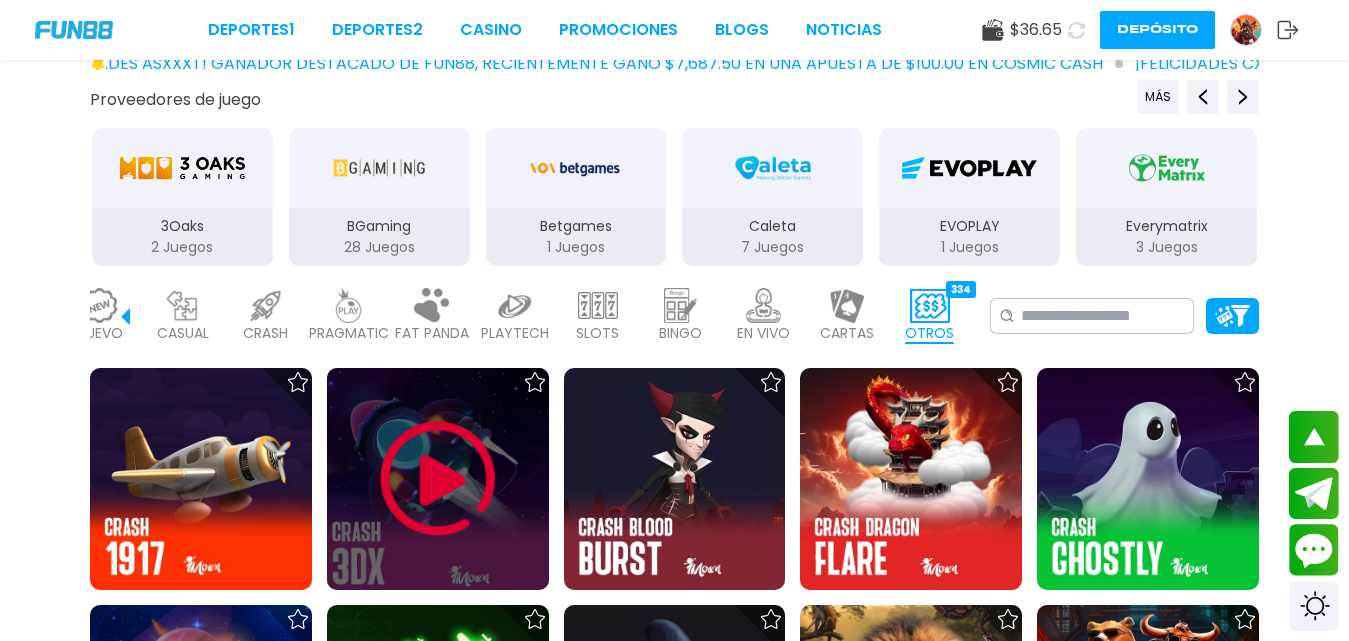 scroll, scrollTop: 100, scrollLeft: 0, axis: vertical 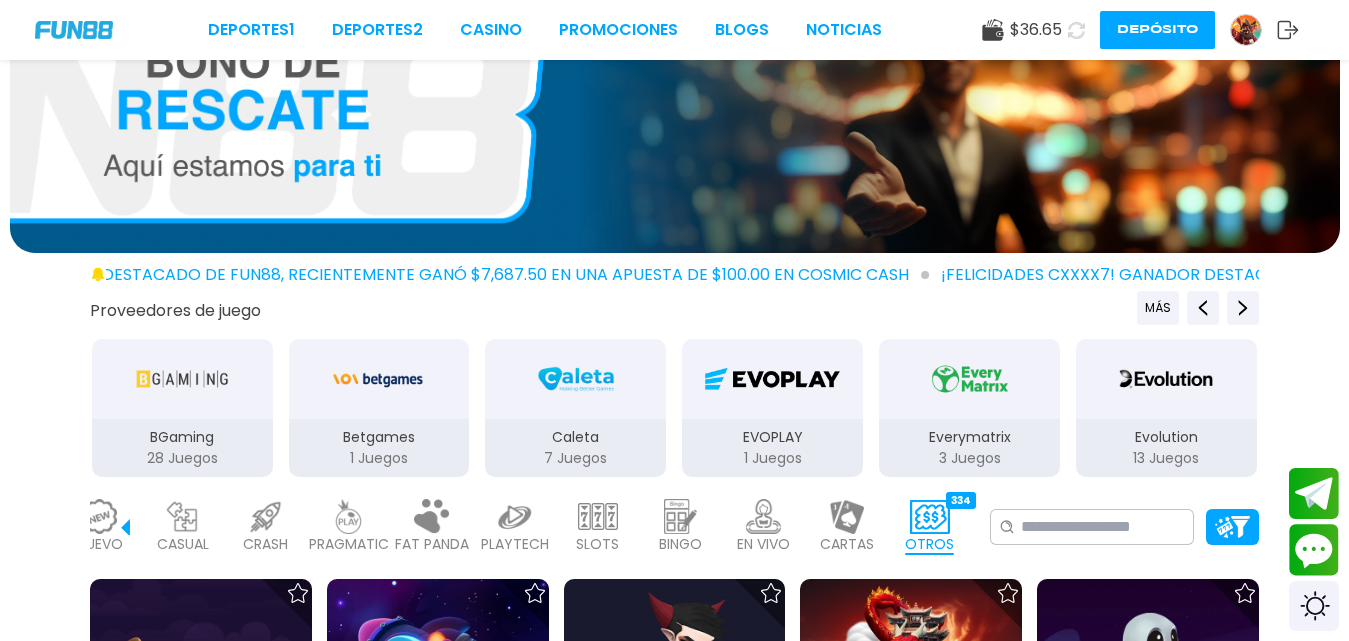 click at bounding box center [847, 516] 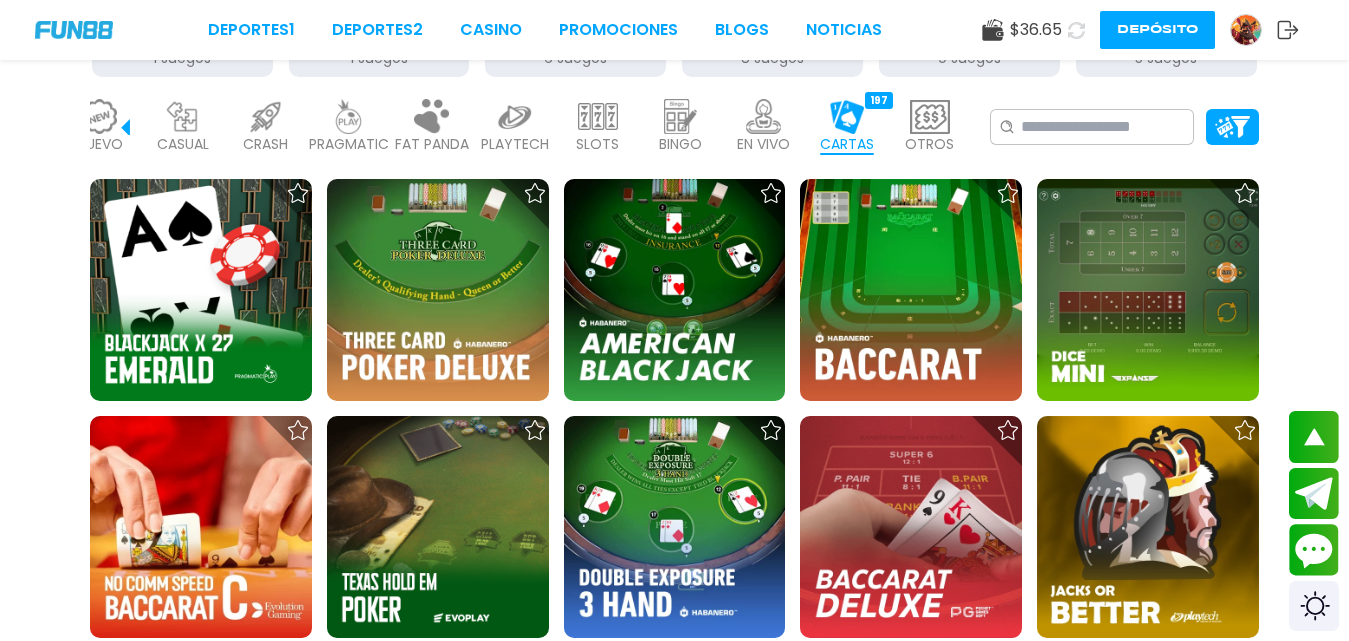 scroll, scrollTop: 200, scrollLeft: 0, axis: vertical 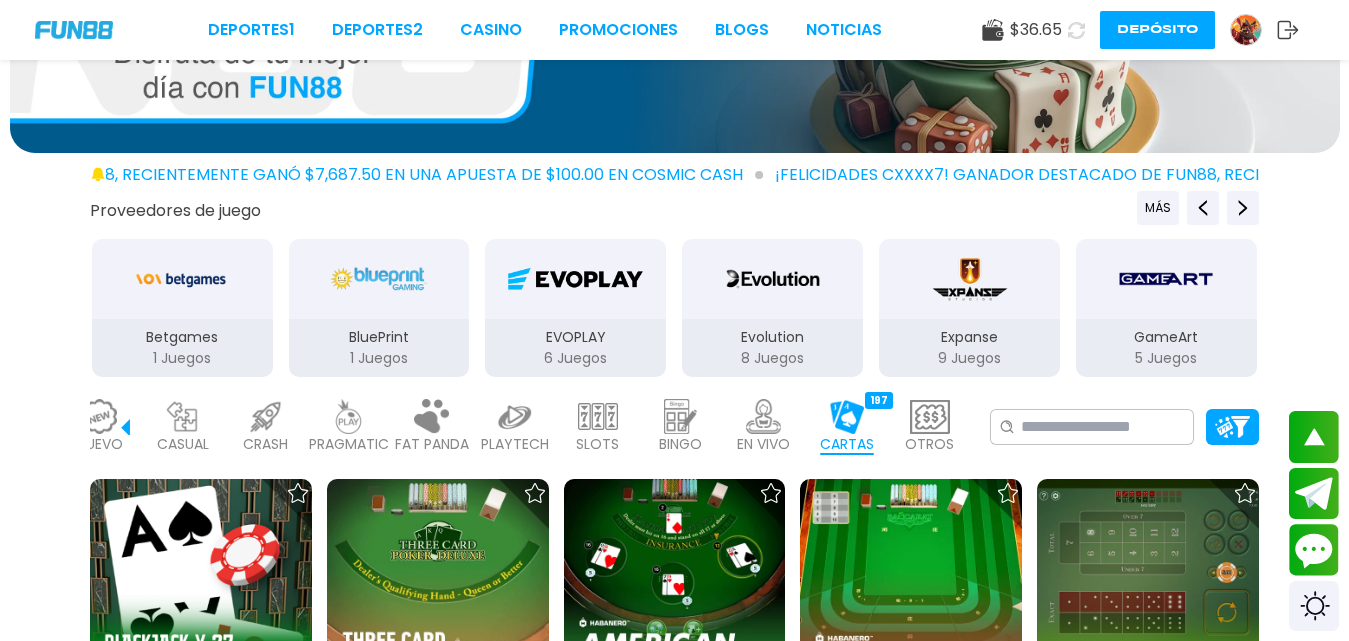 click on "EN VIVO [NUMBER]" at bounding box center (763, 427) 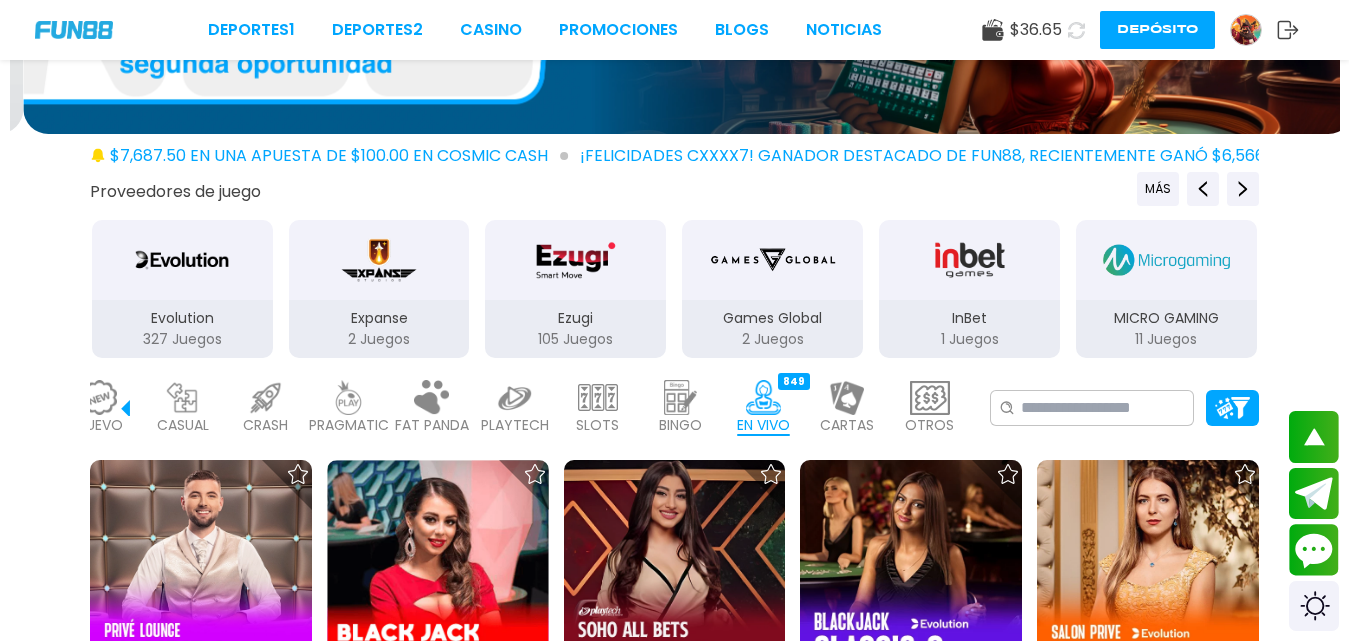 scroll, scrollTop: 200, scrollLeft: 0, axis: vertical 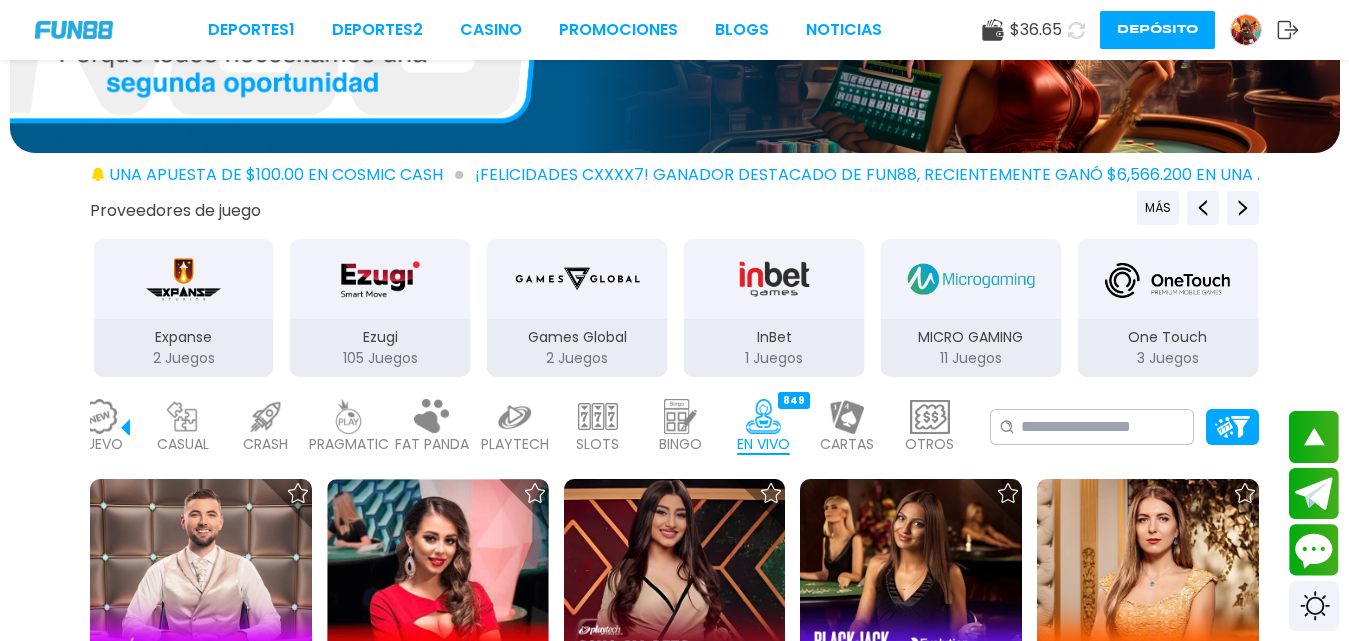 click on "NUEVO 979" at bounding box center (99, 427) 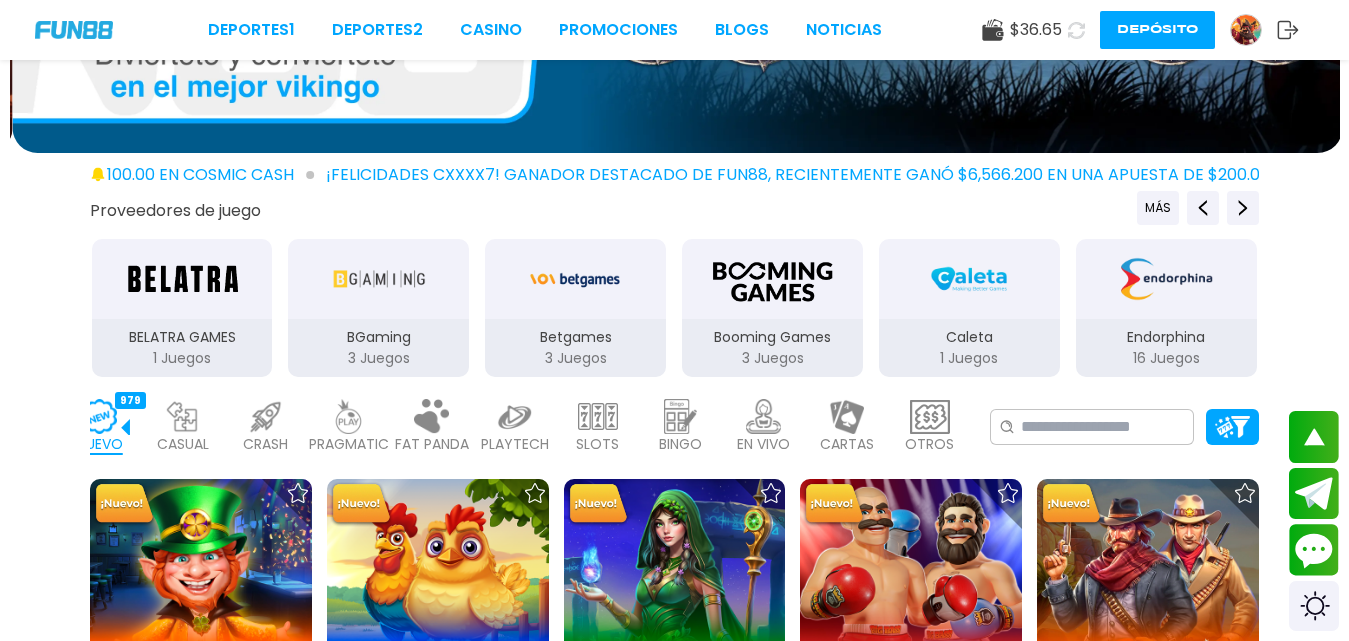 click on "BINGO" at bounding box center [680, 444] 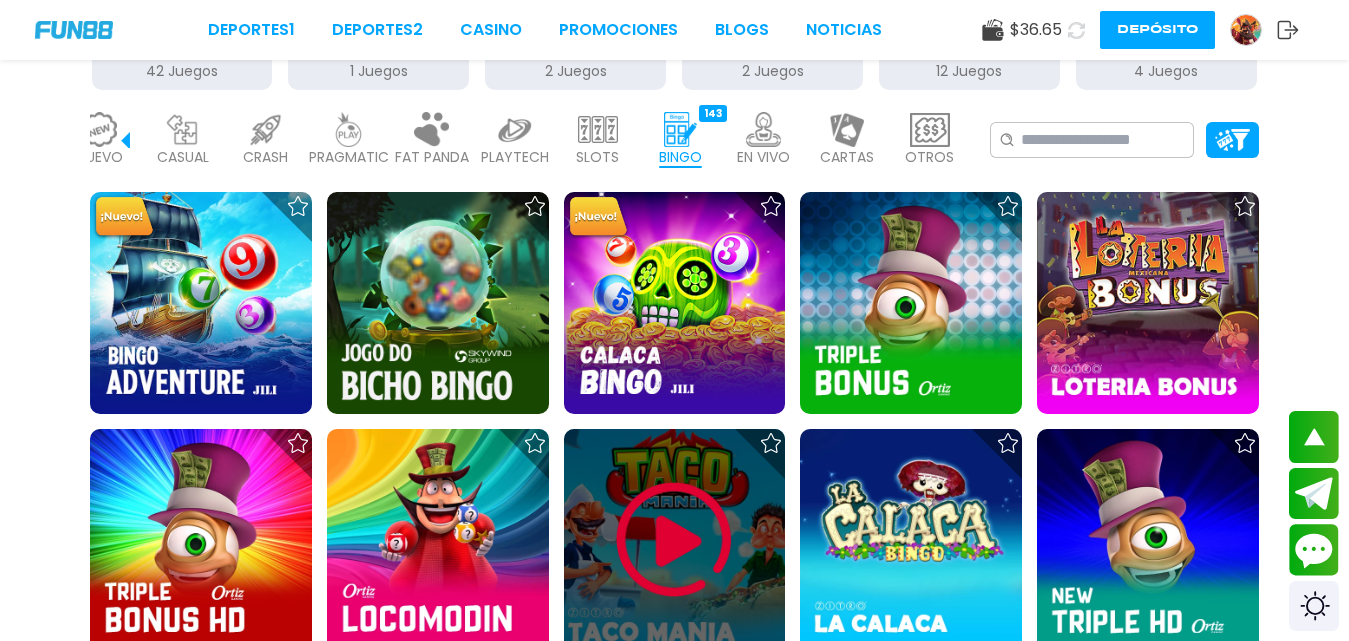 scroll, scrollTop: 500, scrollLeft: 0, axis: vertical 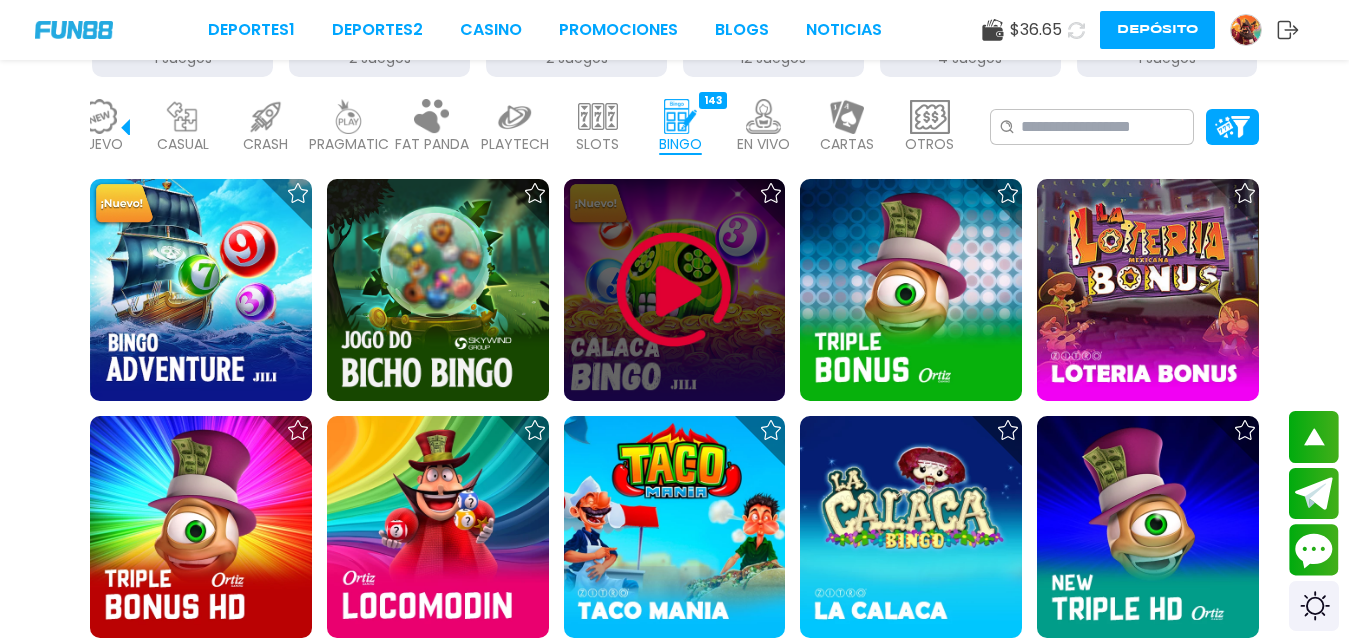 click at bounding box center (675, 290) 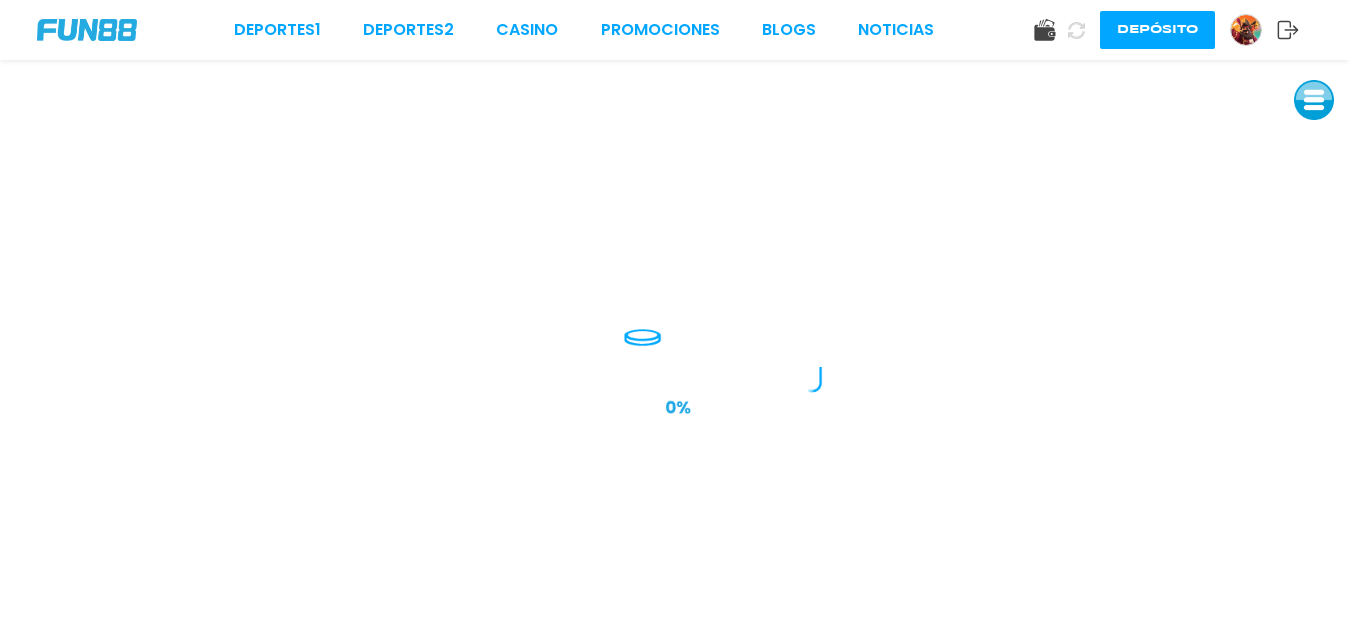 scroll, scrollTop: 0, scrollLeft: 0, axis: both 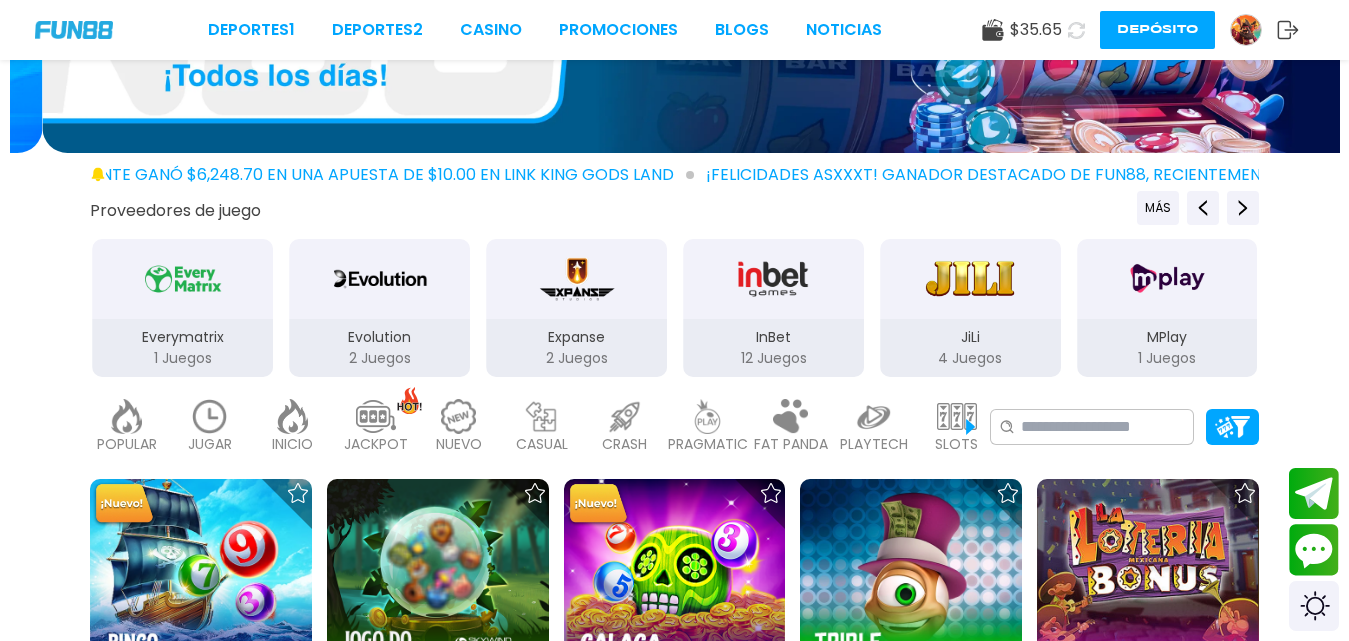 click at bounding box center (127, 416) 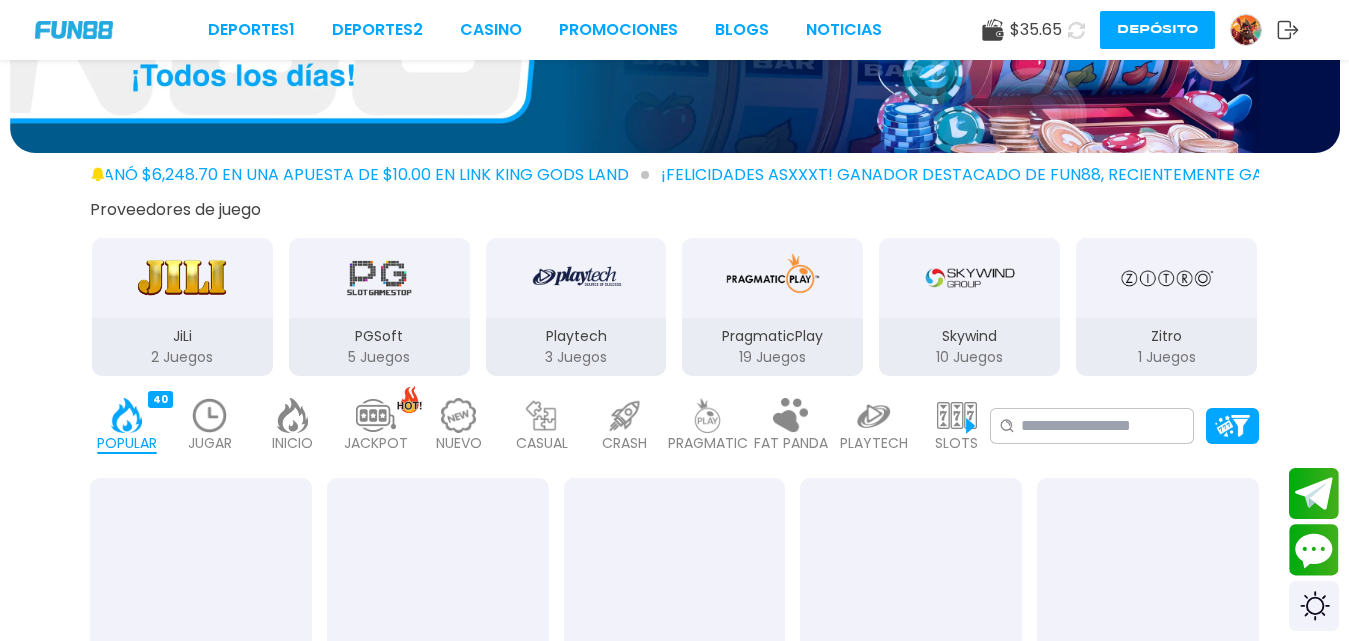 click on "INICIO [NUMBER]" at bounding box center (292, 426) 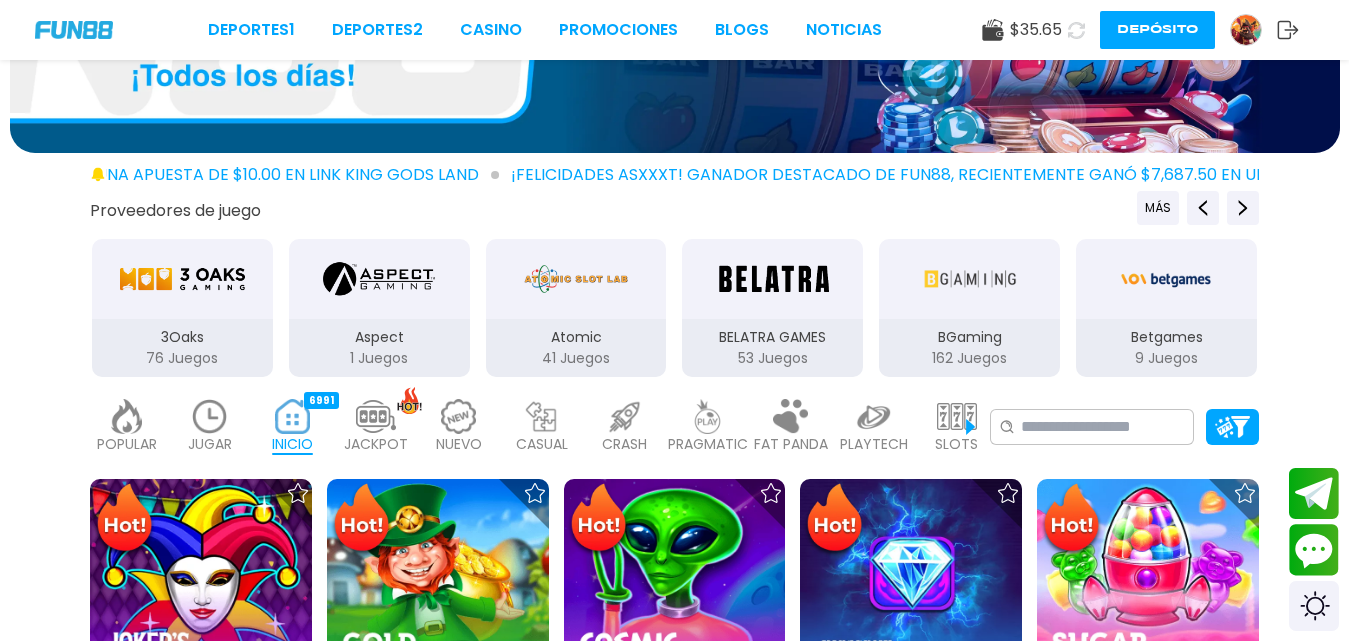 click on "PRAGMATIC" at bounding box center [708, 444] 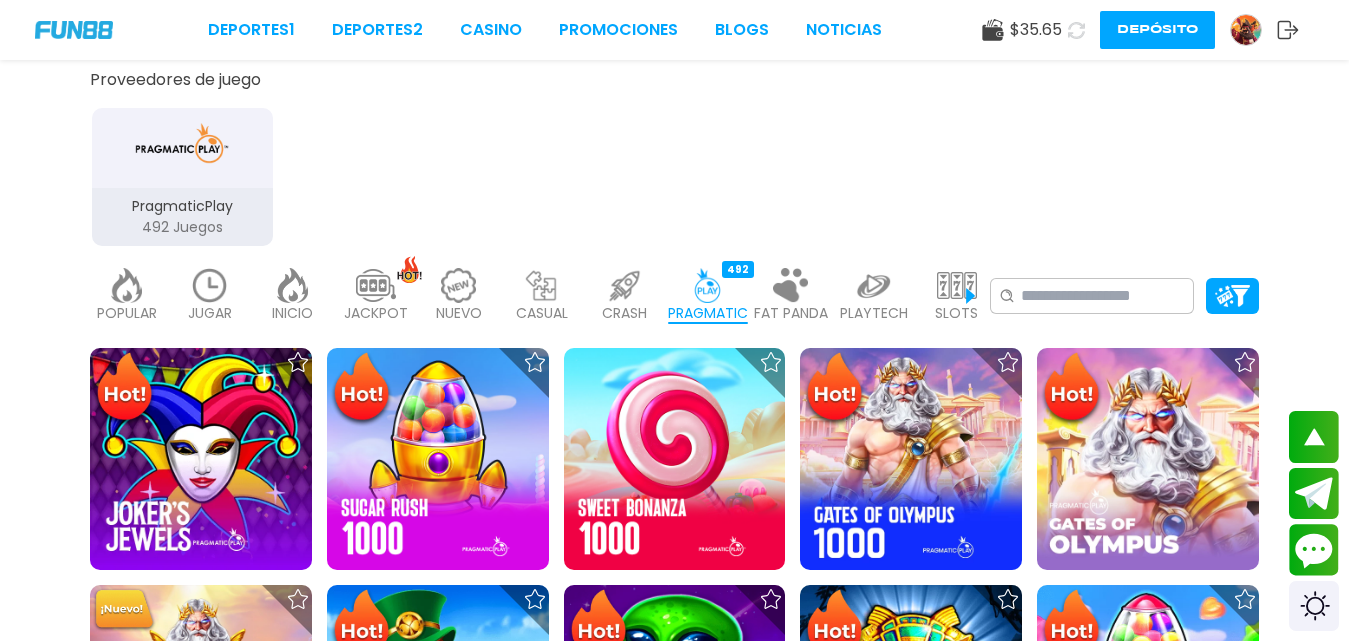 scroll, scrollTop: 400, scrollLeft: 0, axis: vertical 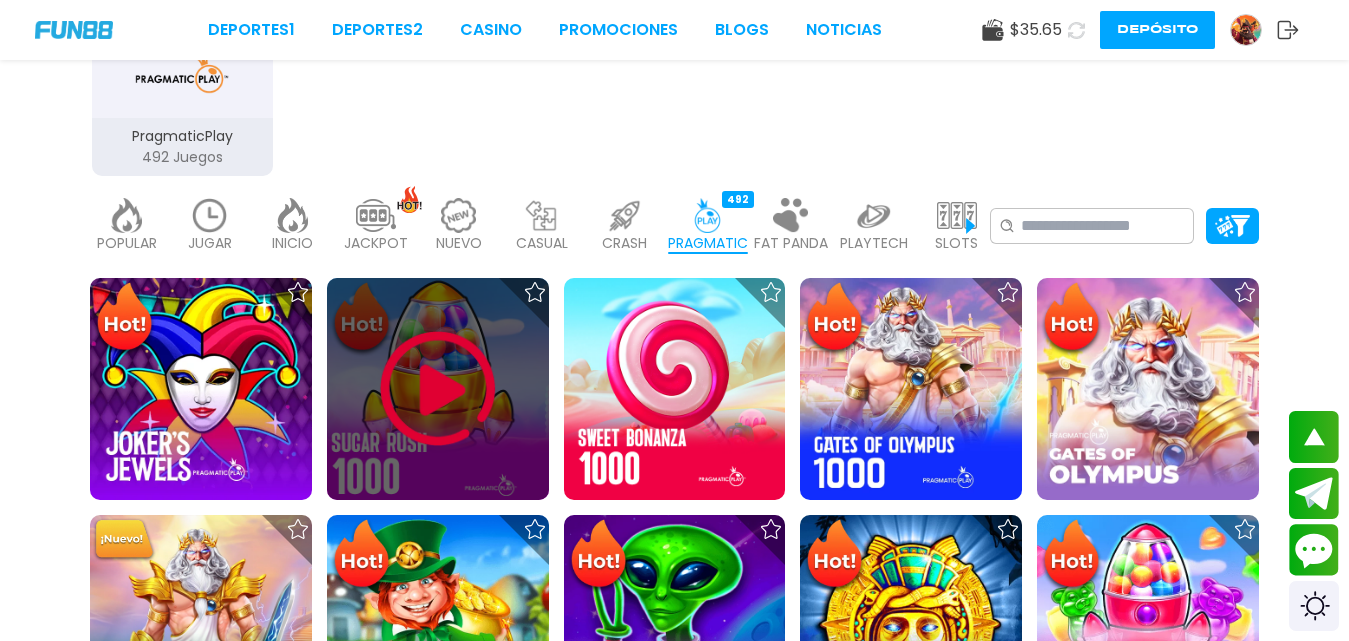 click at bounding box center (438, 389) 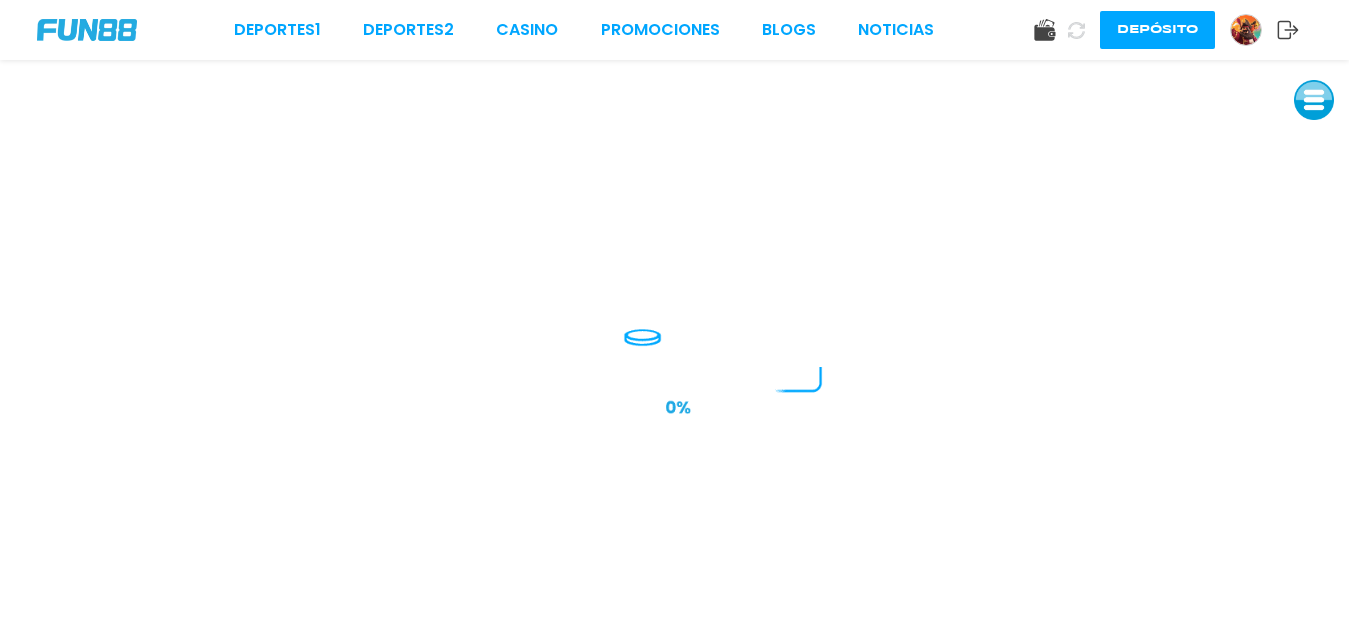 scroll, scrollTop: 0, scrollLeft: 0, axis: both 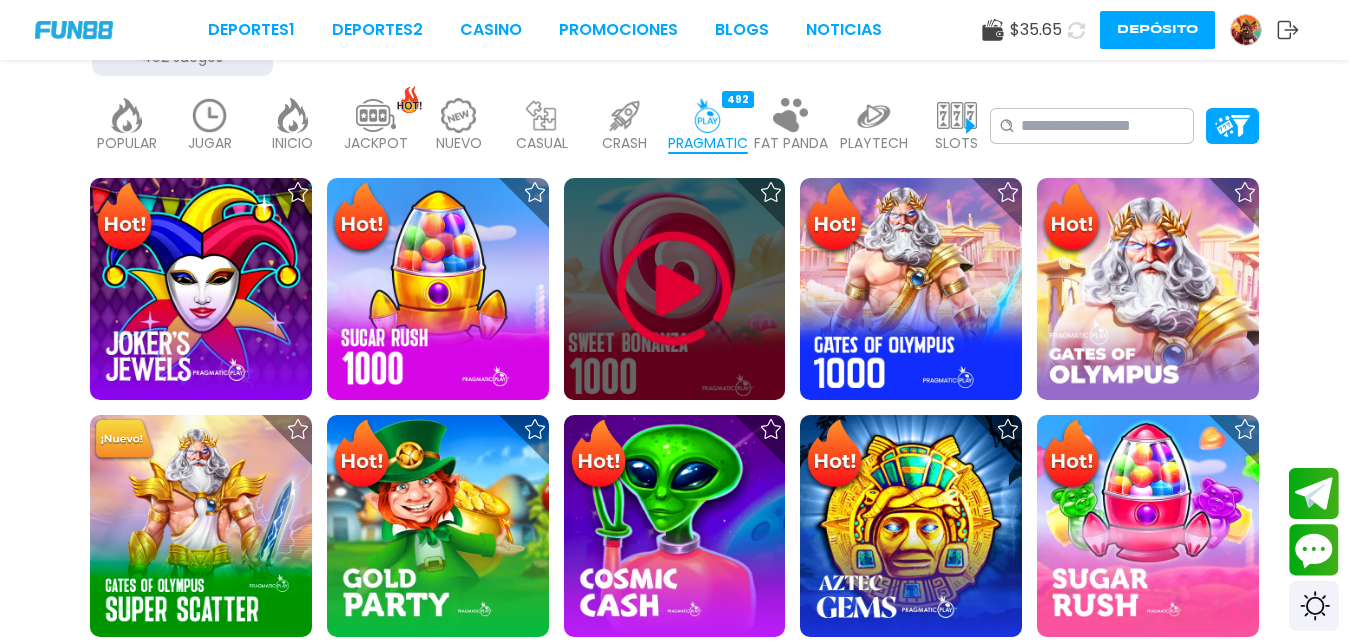 click at bounding box center (674, 289) 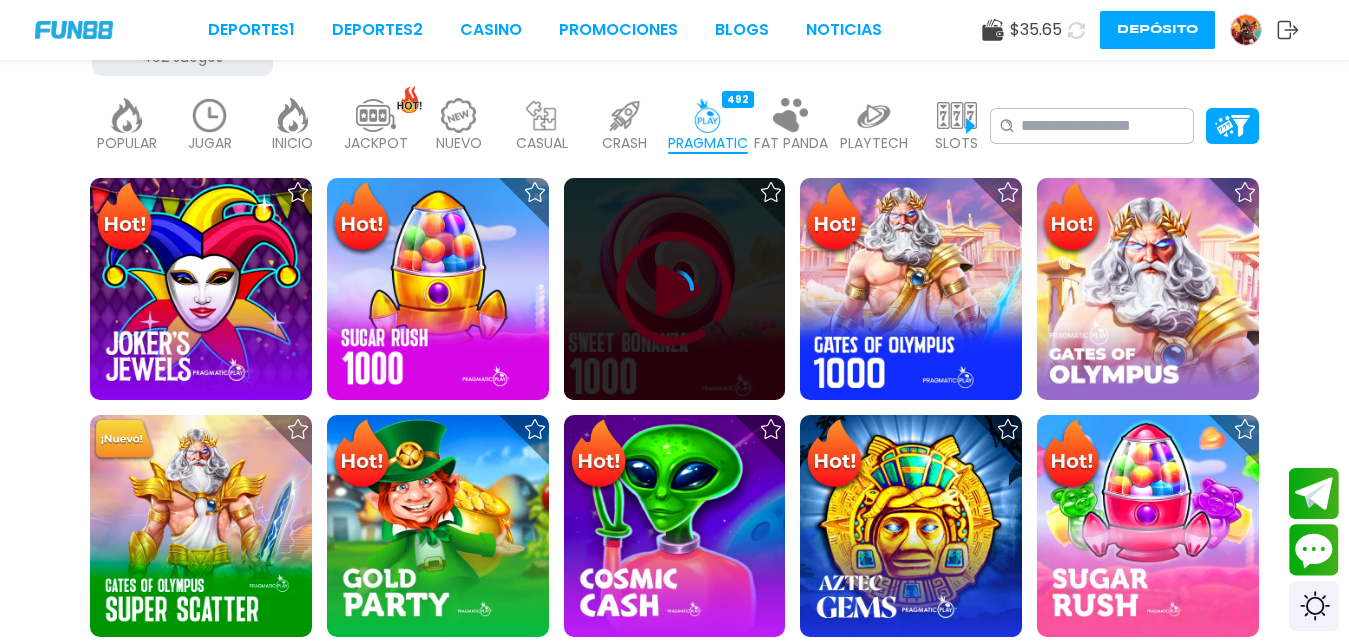scroll, scrollTop: 0, scrollLeft: 0, axis: both 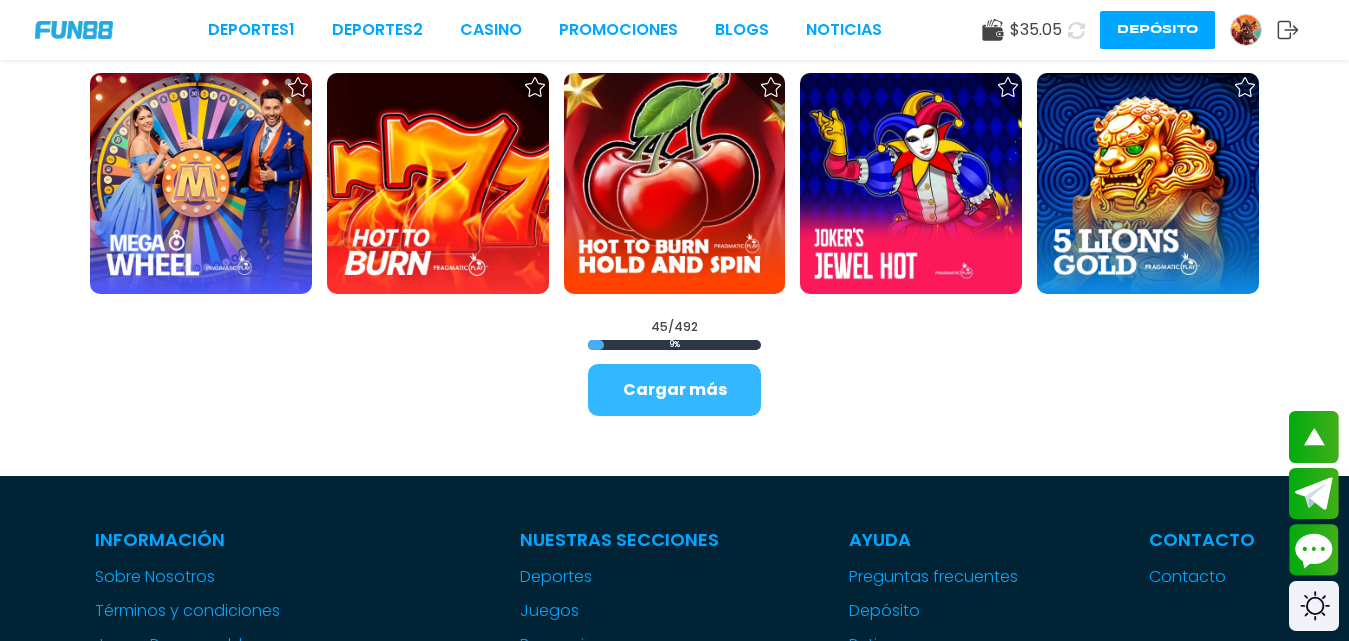 click on "Cargar más" at bounding box center (674, 390) 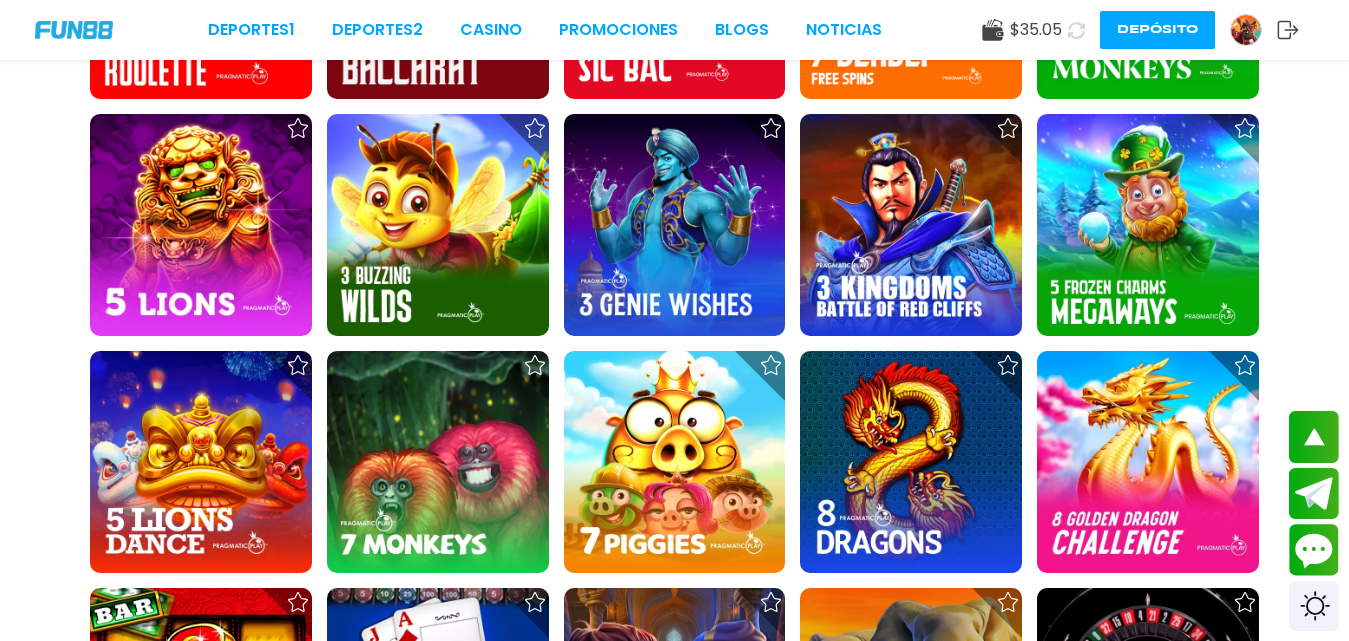 scroll, scrollTop: 3700, scrollLeft: 0, axis: vertical 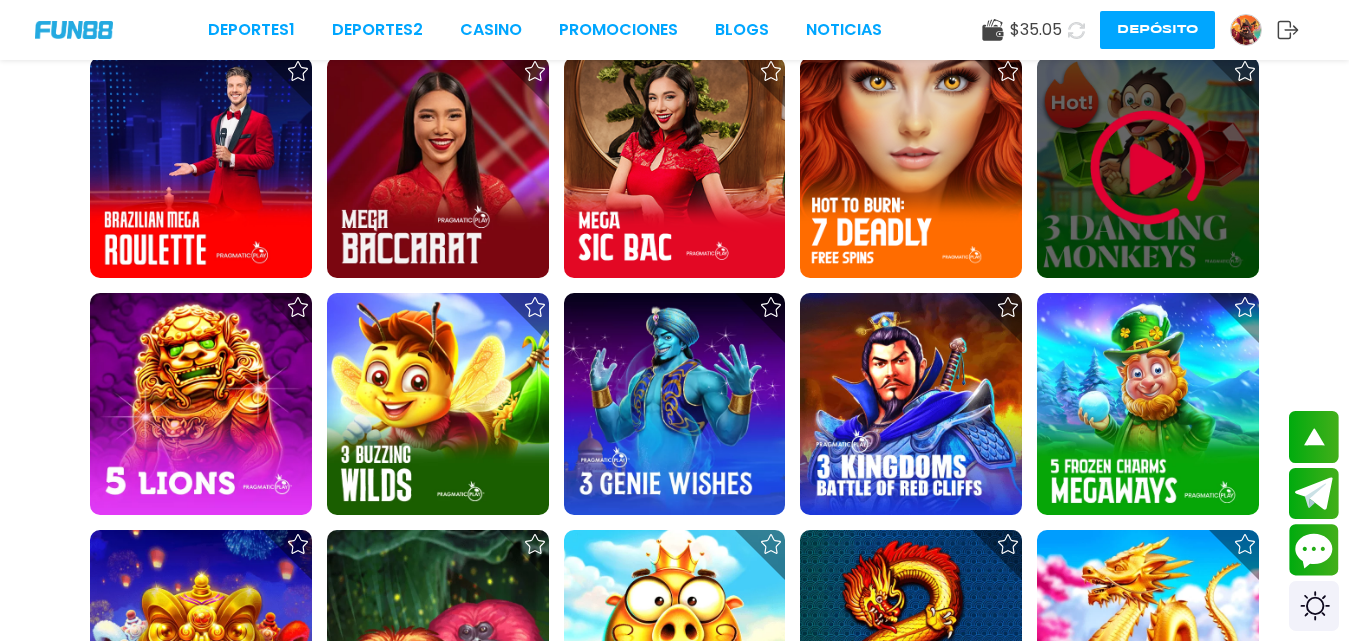 click at bounding box center (1148, 168) 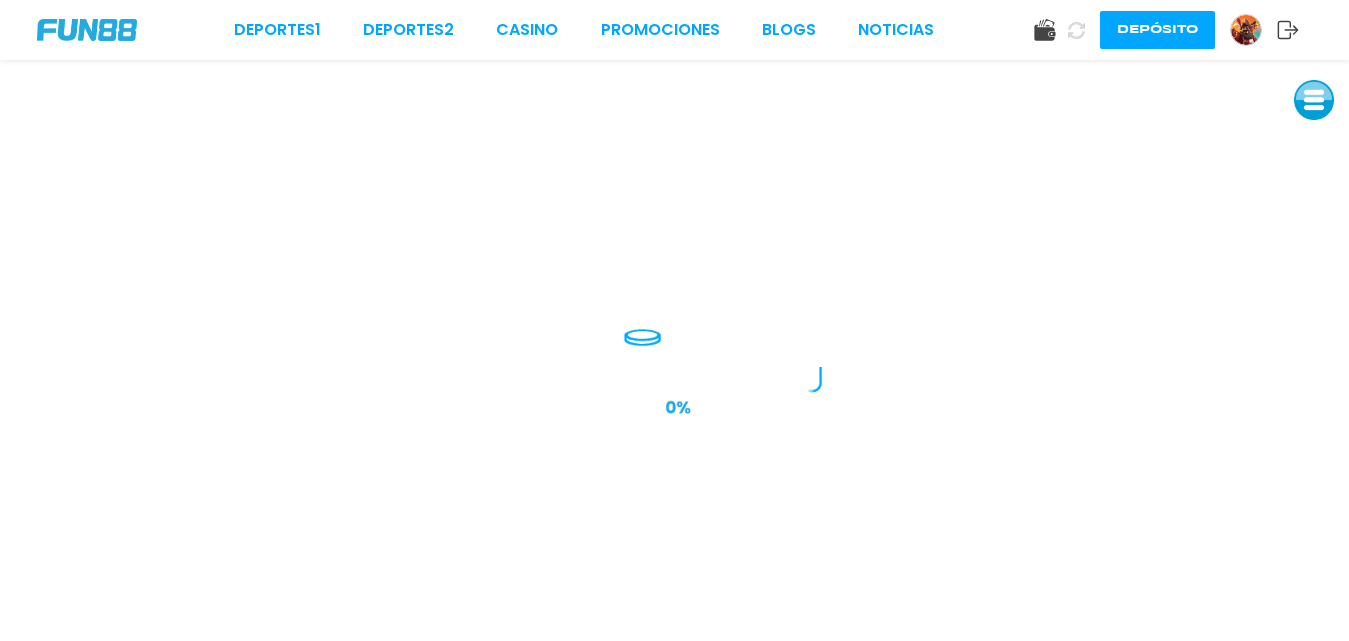 scroll, scrollTop: 0, scrollLeft: 0, axis: both 